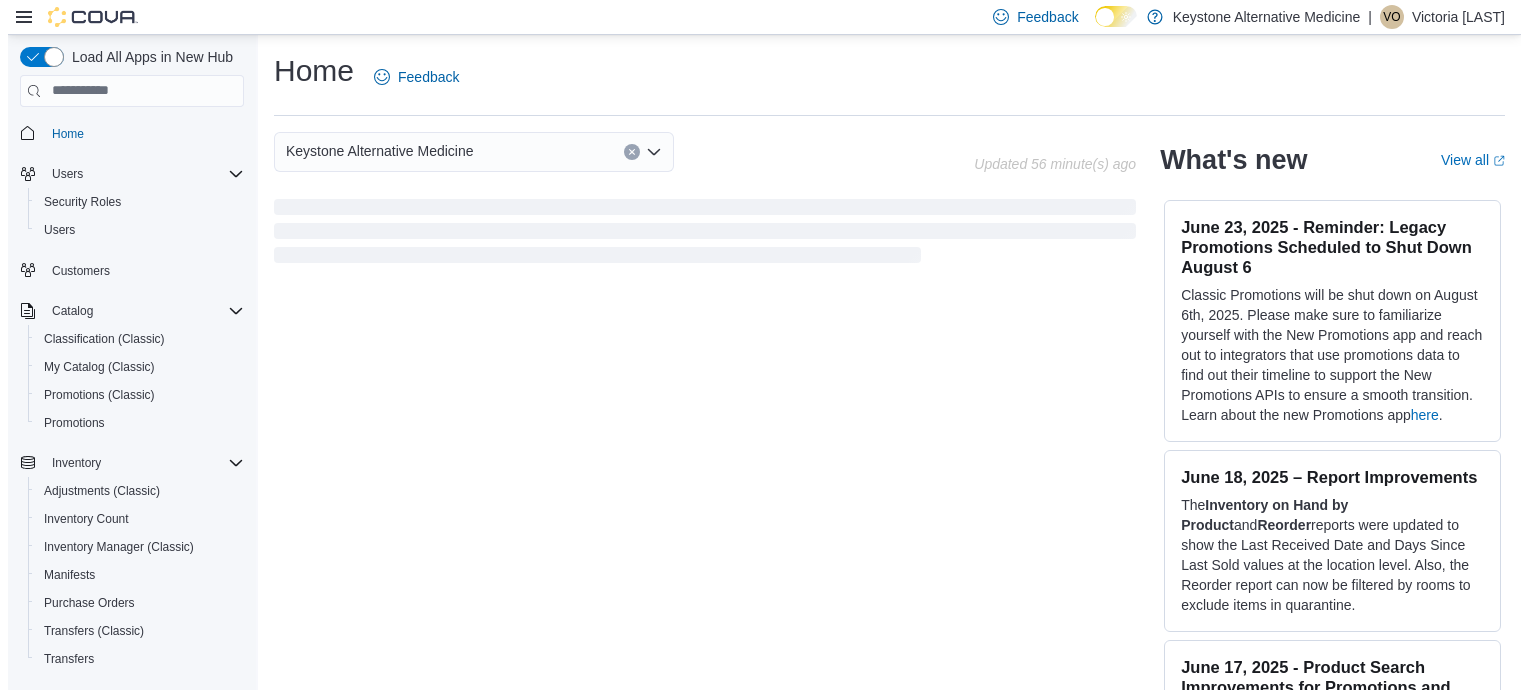 scroll, scrollTop: 0, scrollLeft: 0, axis: both 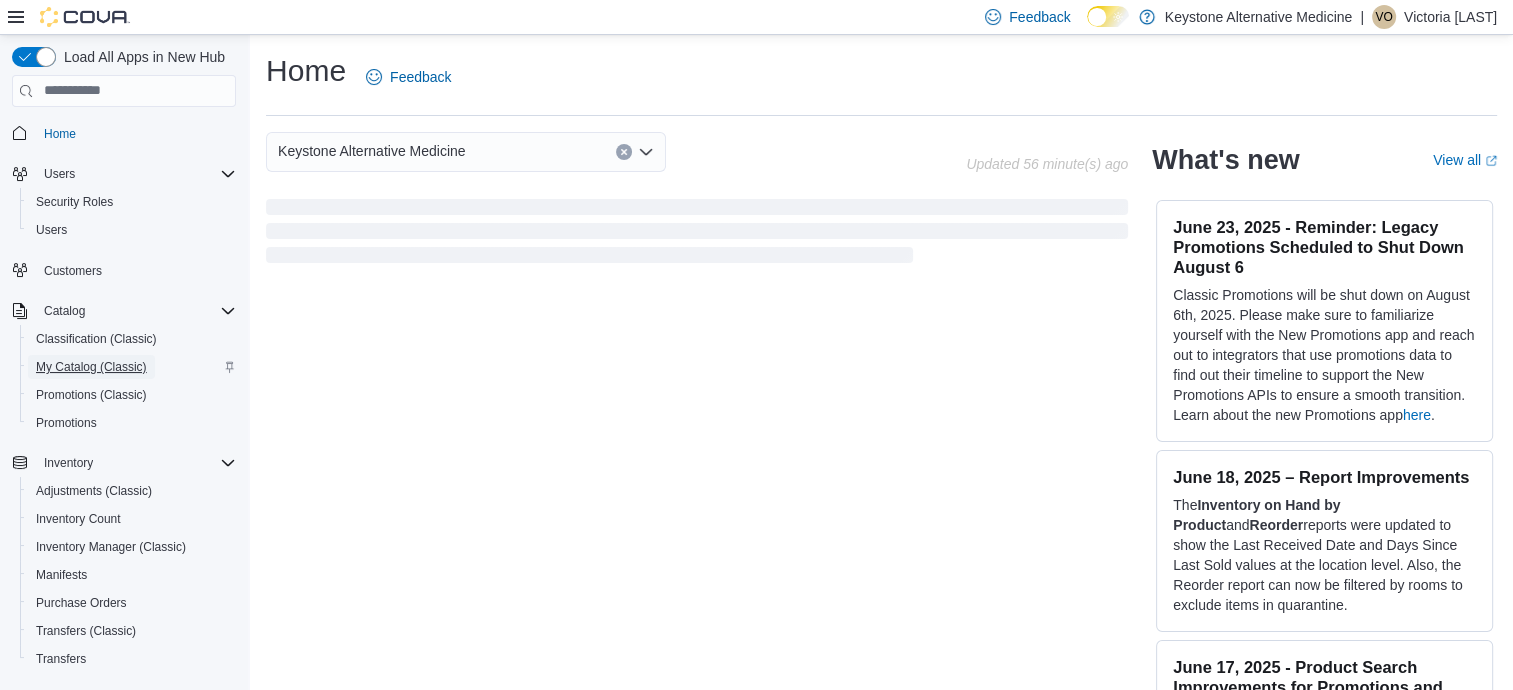 click on "My Catalog (Classic)" at bounding box center (91, 367) 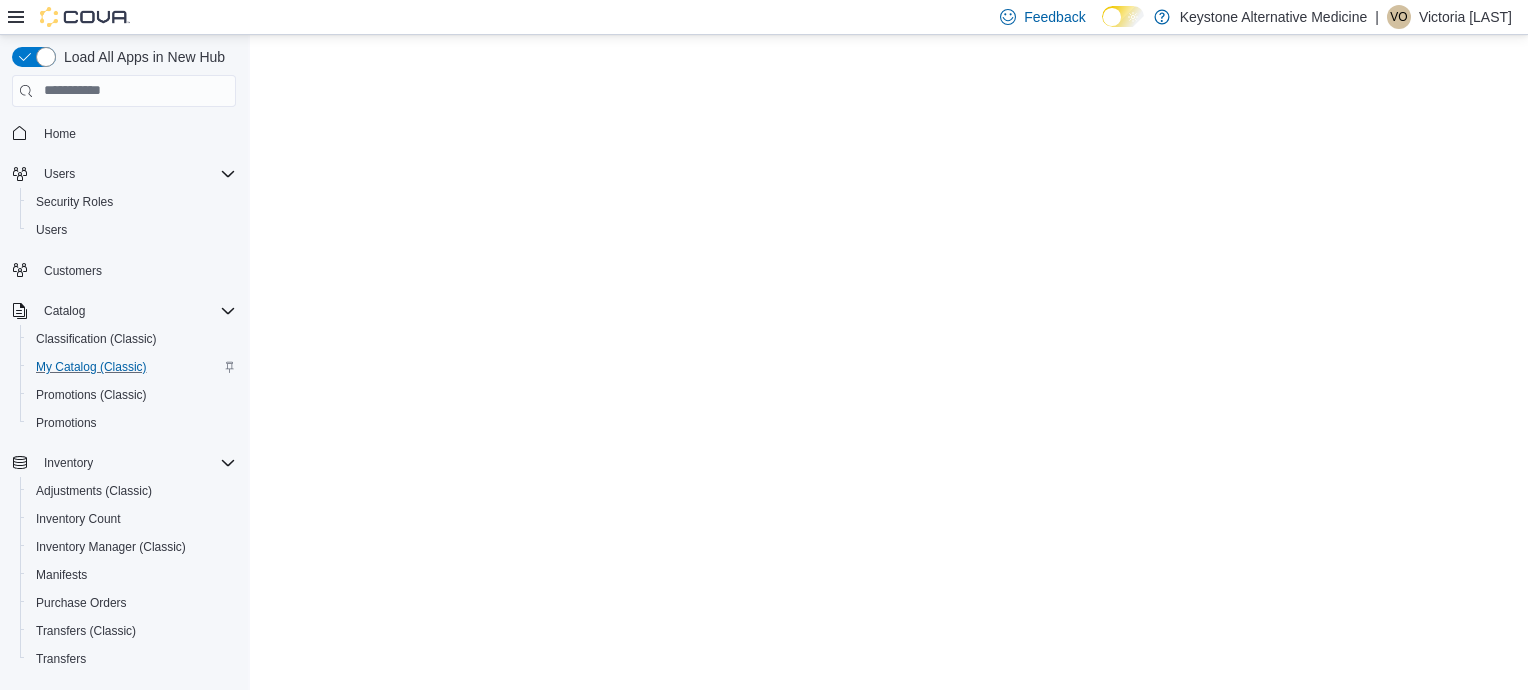 scroll, scrollTop: 0, scrollLeft: 0, axis: both 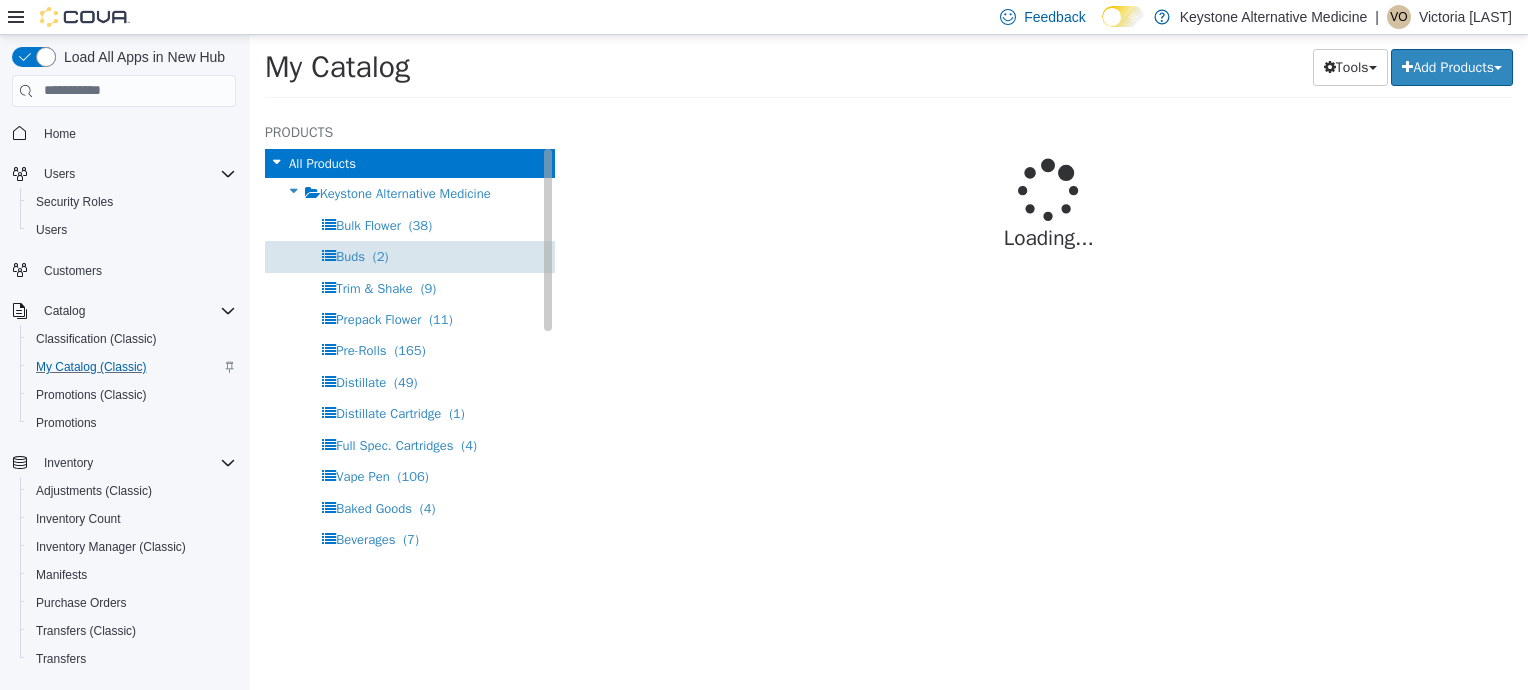 select on "**********" 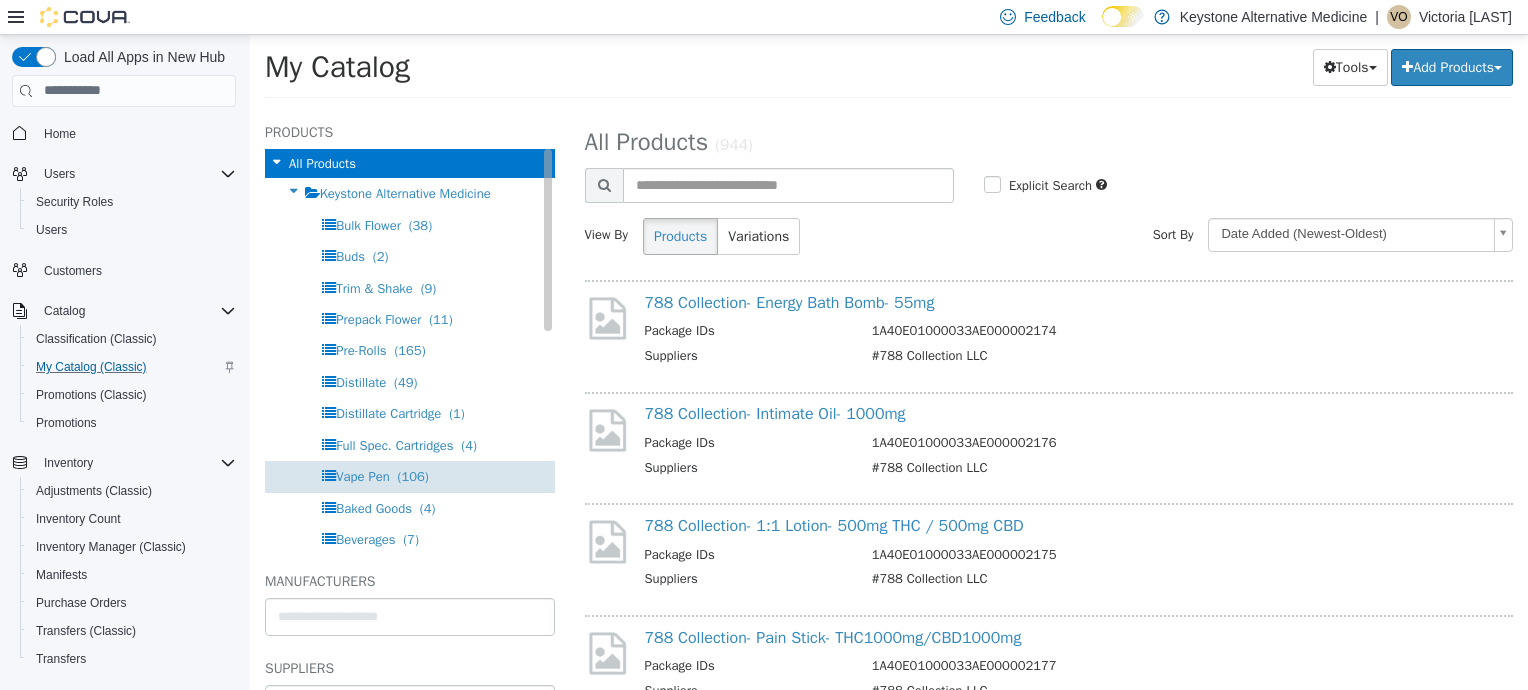 click on "Vape Pen
(106)" at bounding box center (410, 475) 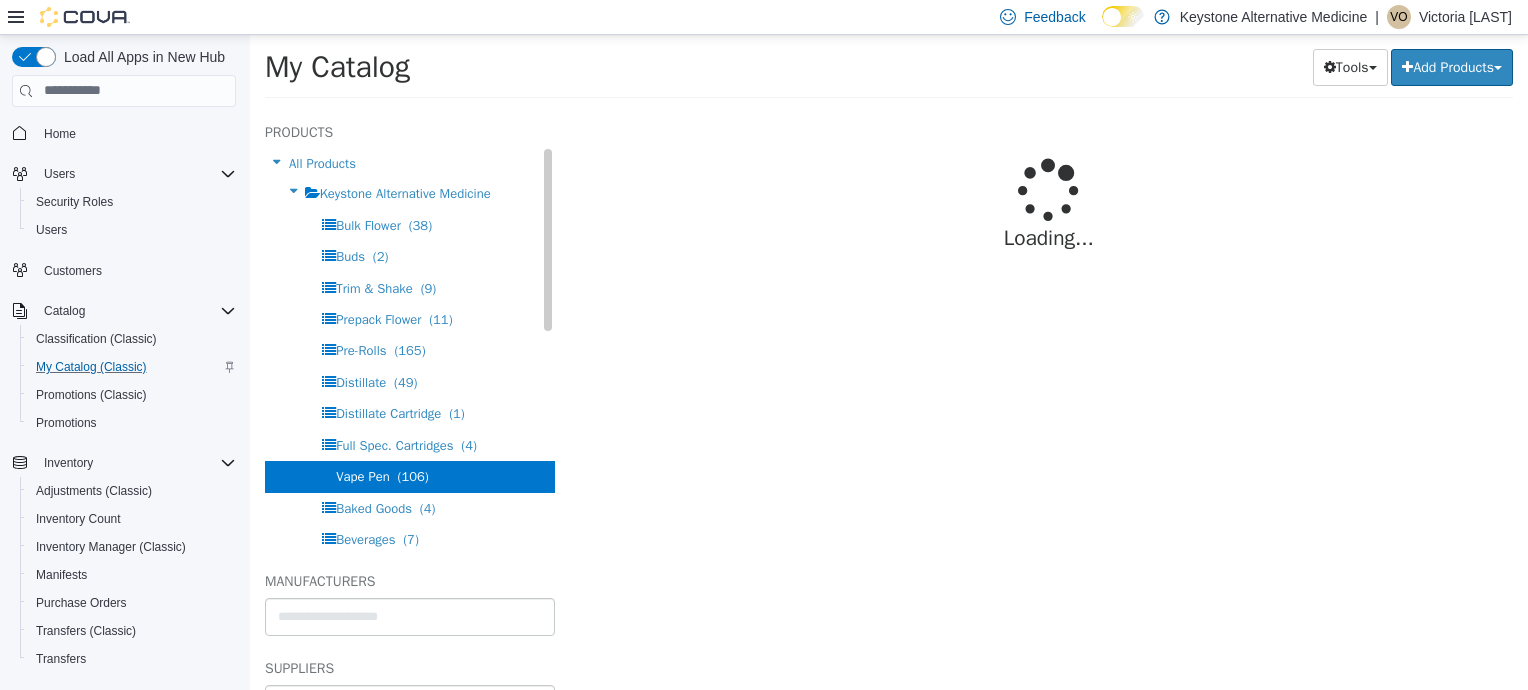 select on "**********" 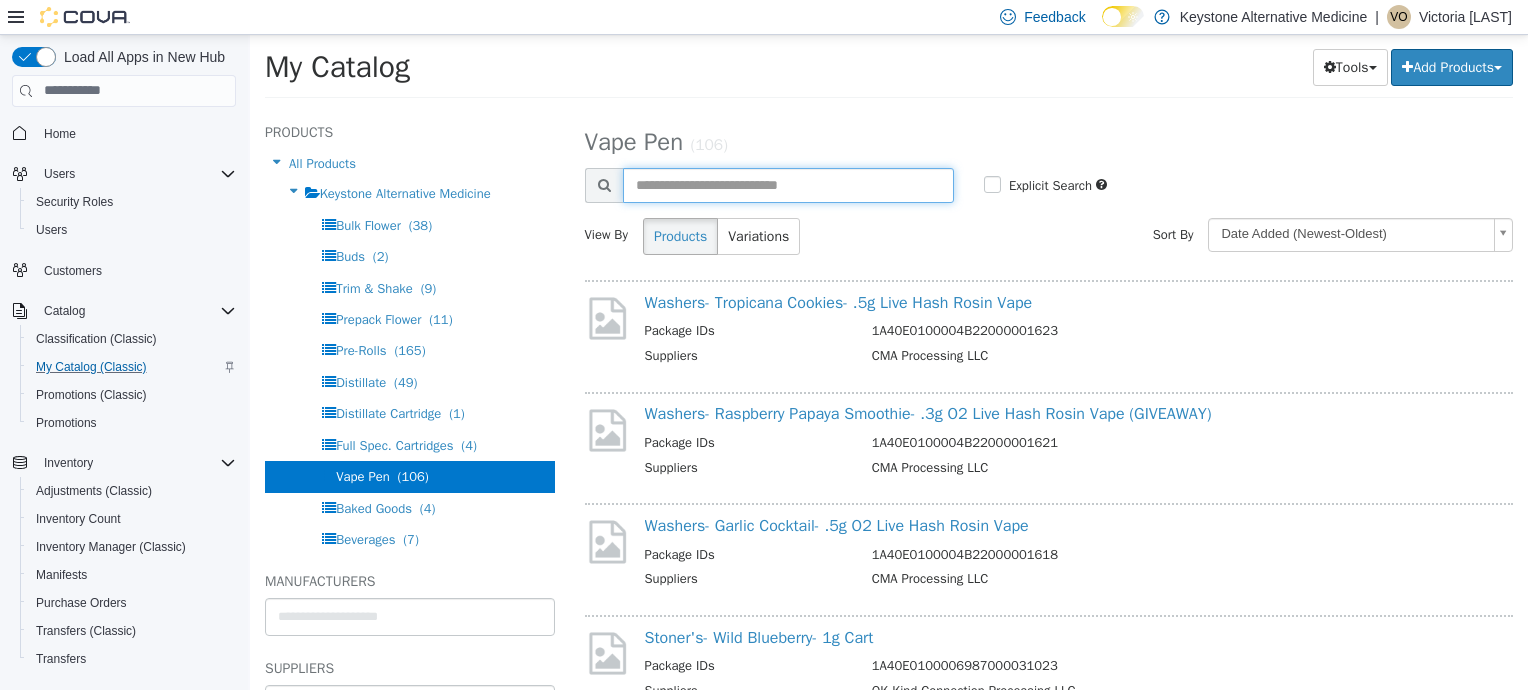 click at bounding box center [788, 184] 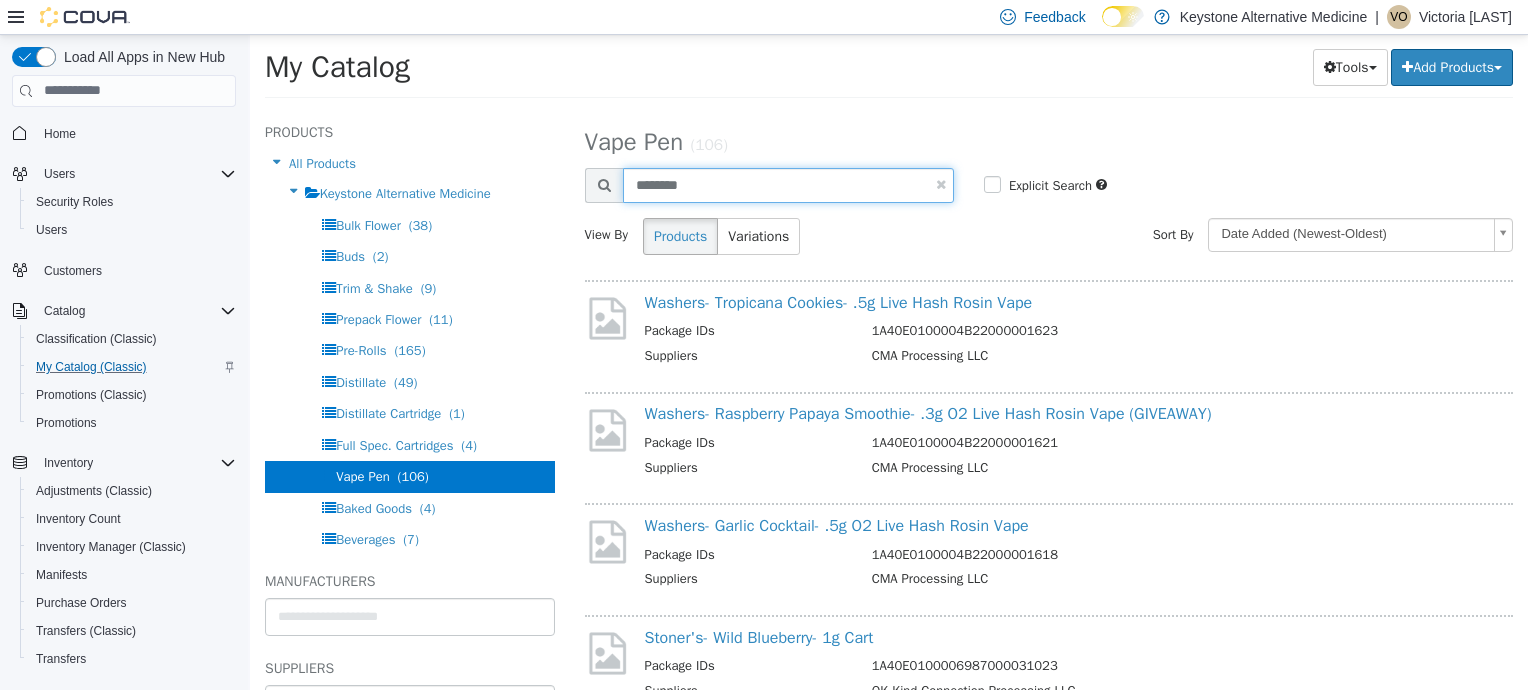 type on "********" 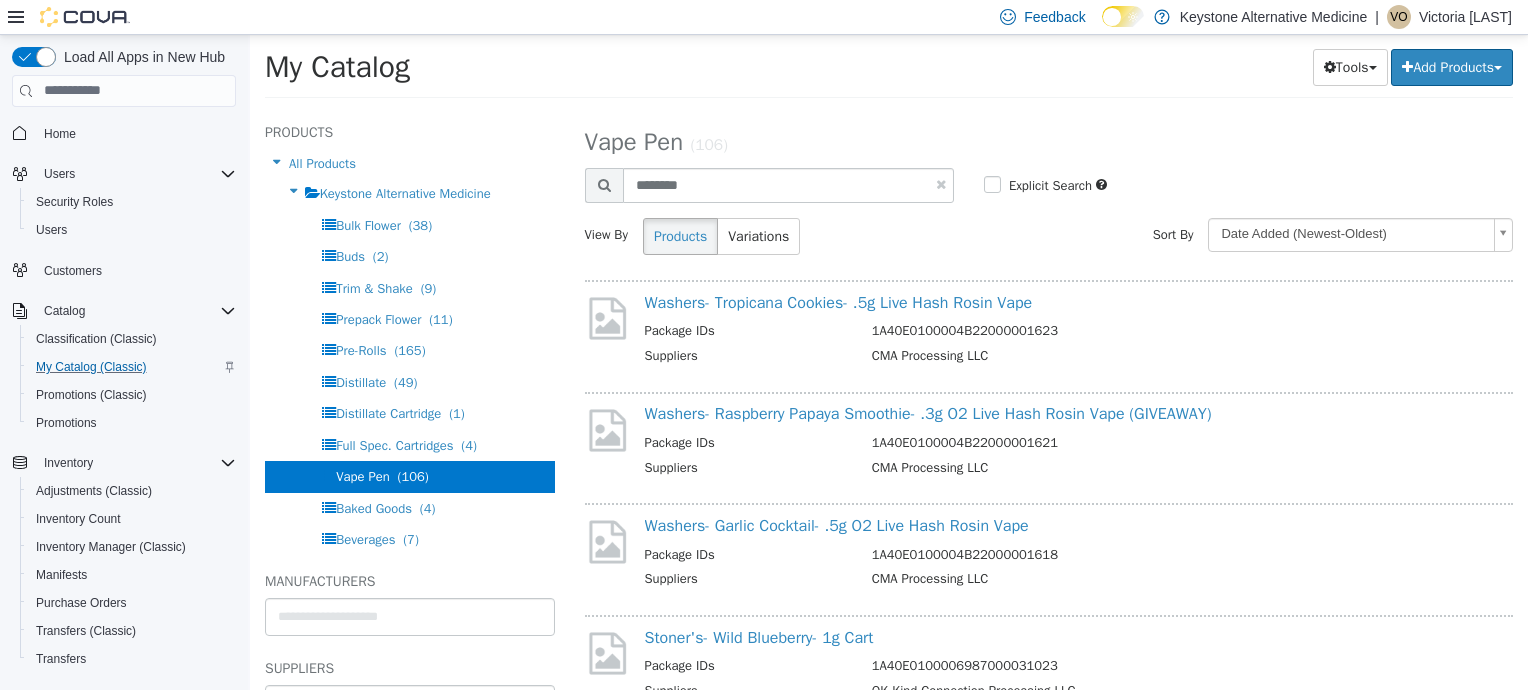 select on "**********" 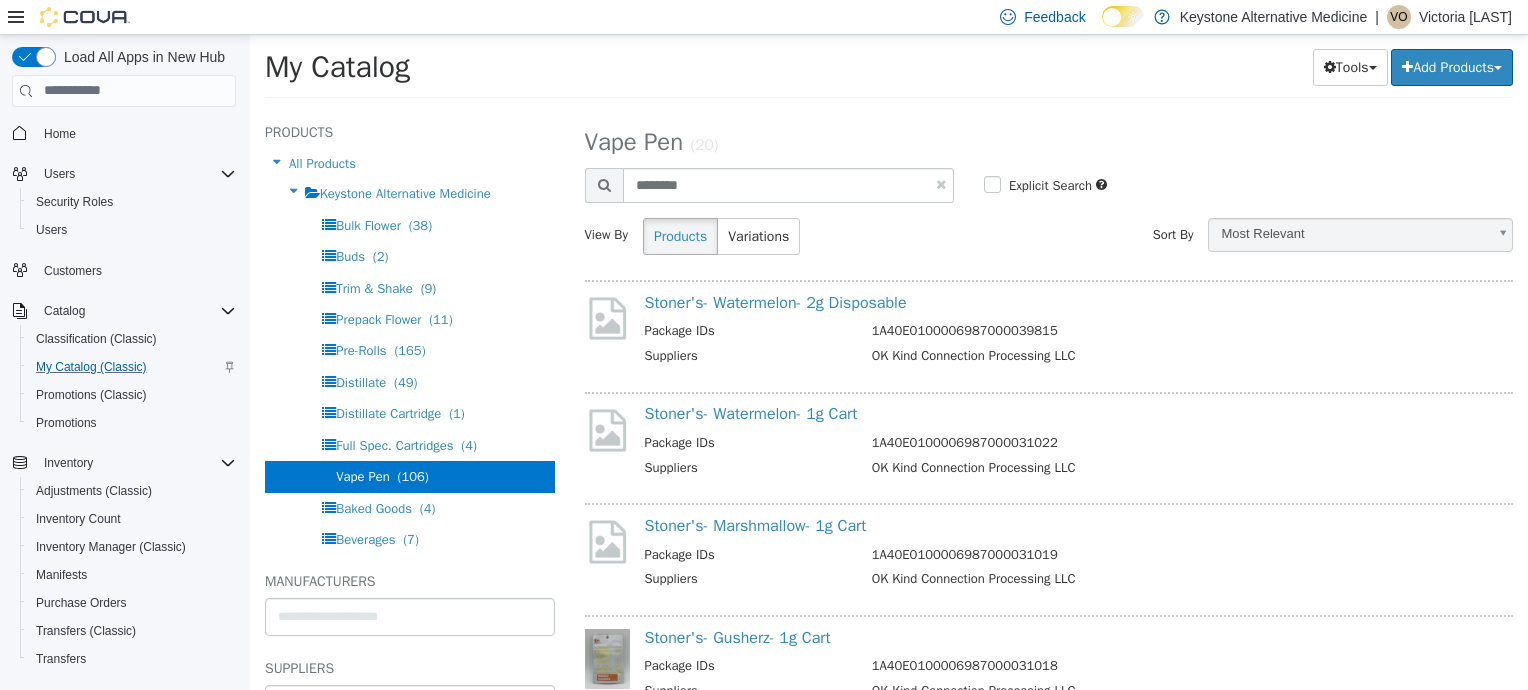 click on "Most Relevant" at bounding box center [1347, 233] 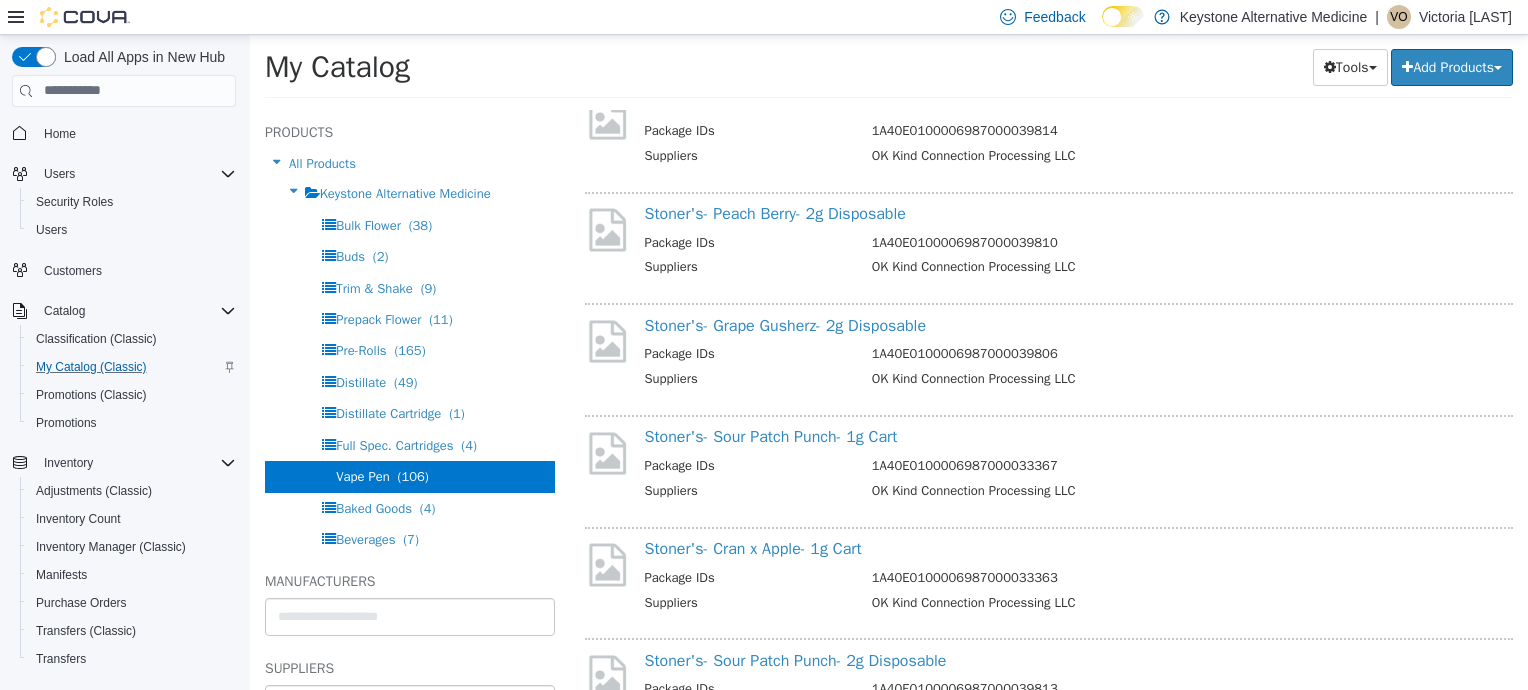 scroll, scrollTop: 1641, scrollLeft: 0, axis: vertical 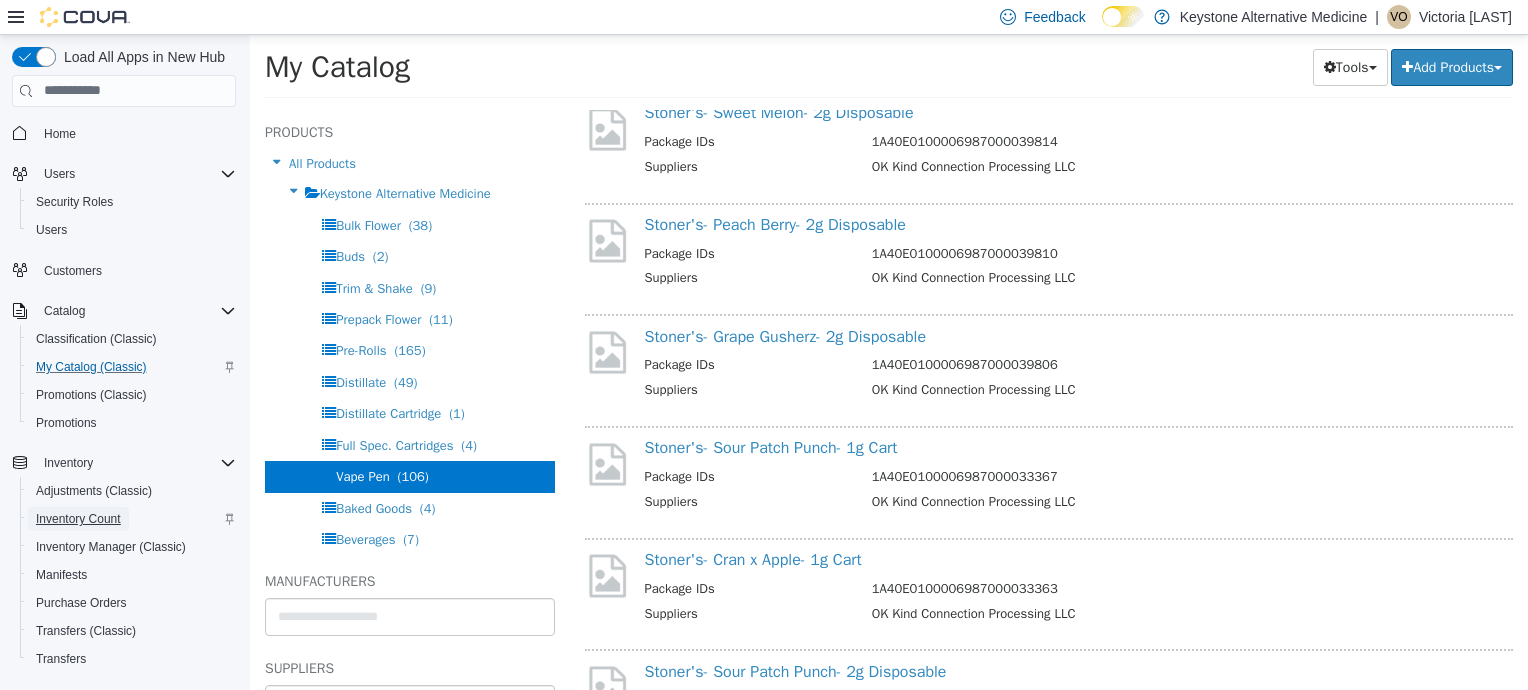 click on "Inventory Count" at bounding box center (78, 519) 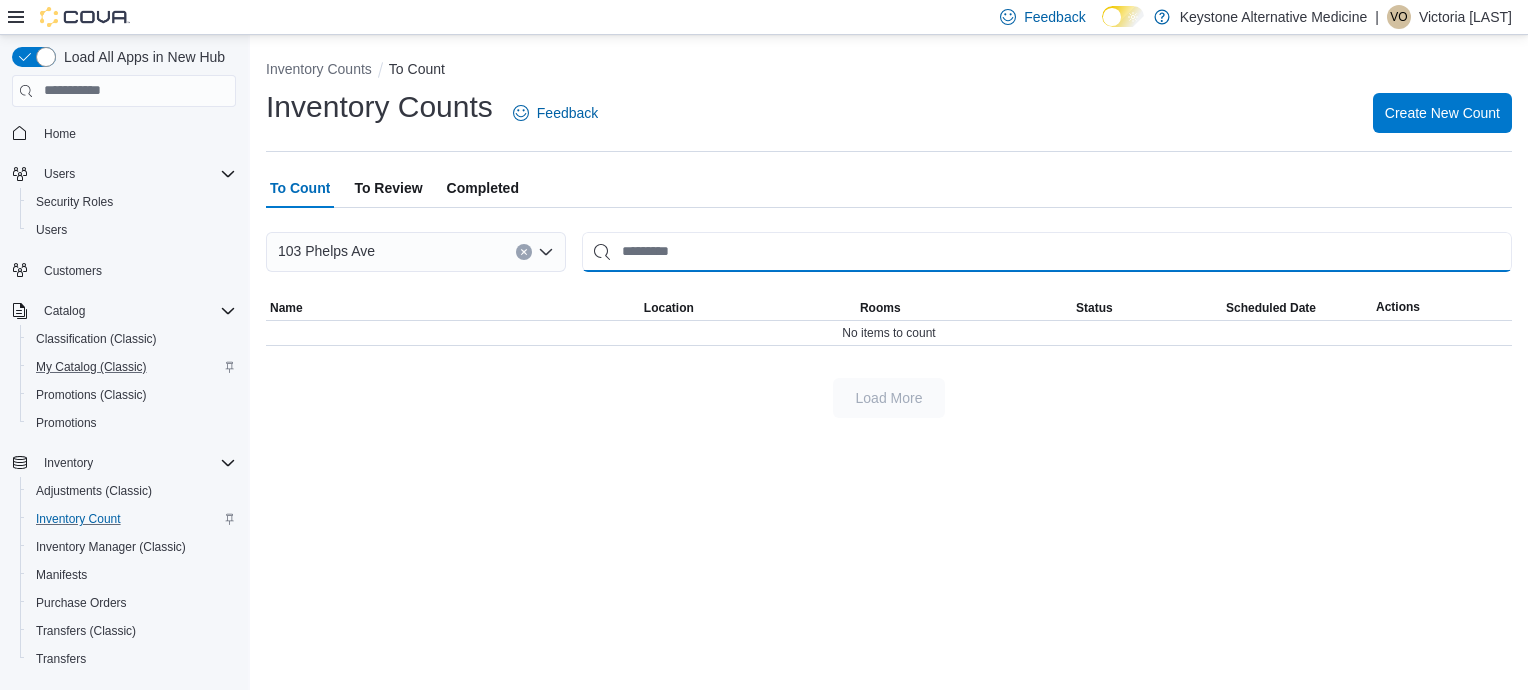 click at bounding box center [1047, 252] 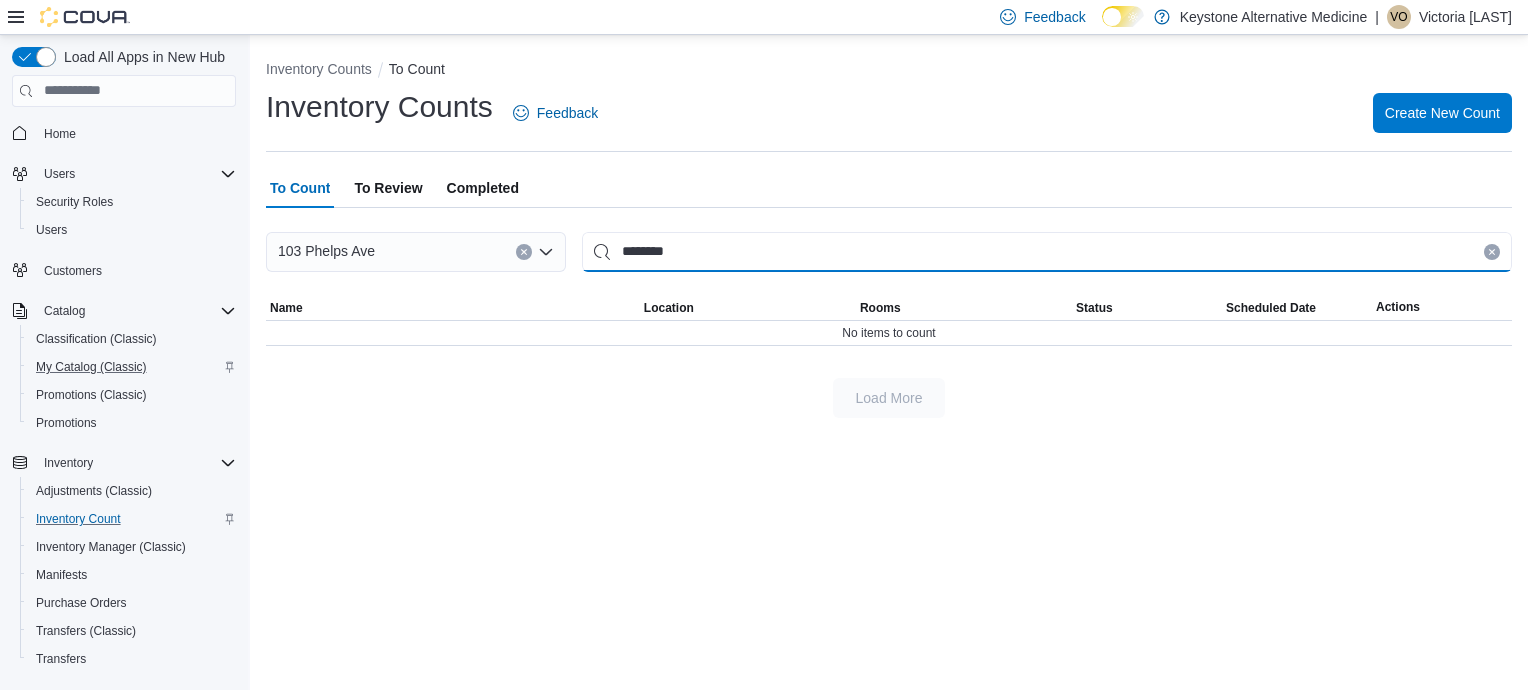 type on "********" 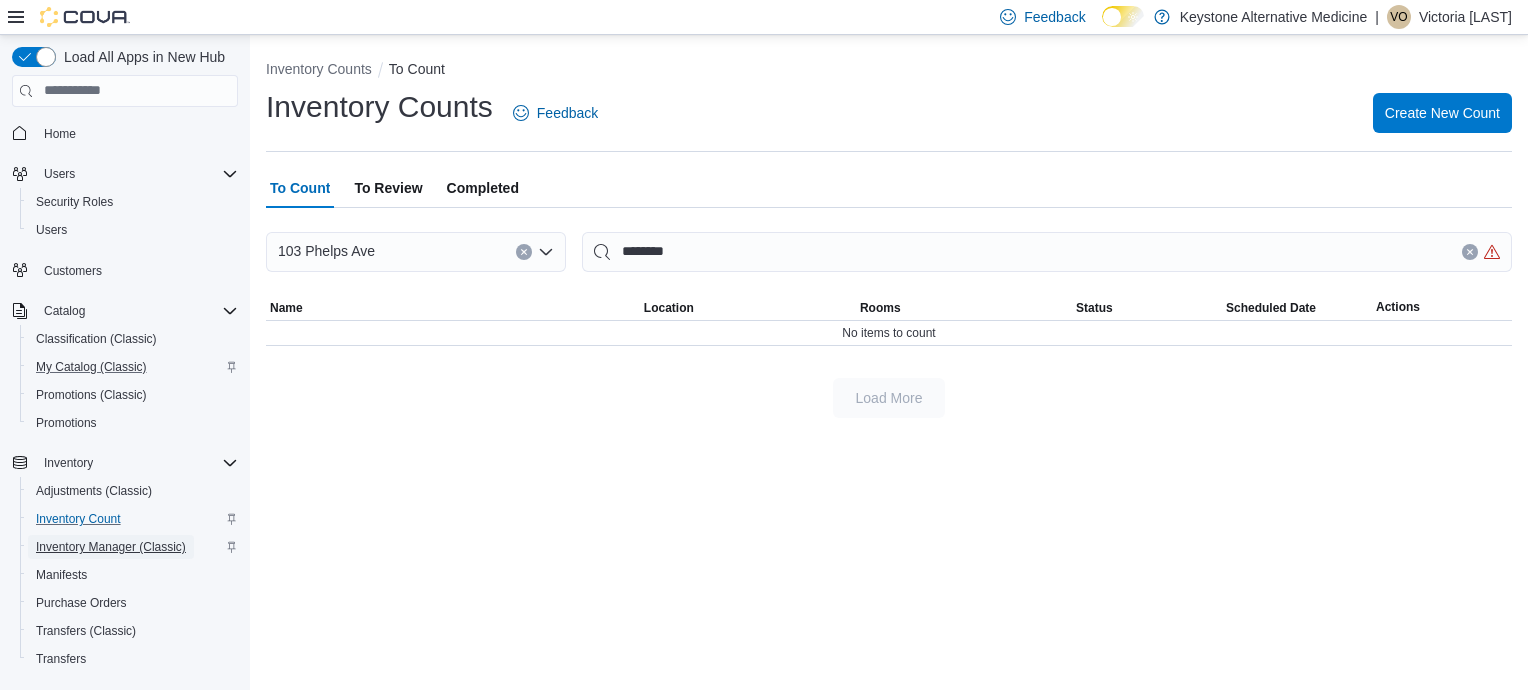 click on "Inventory Manager (Classic)" at bounding box center [111, 547] 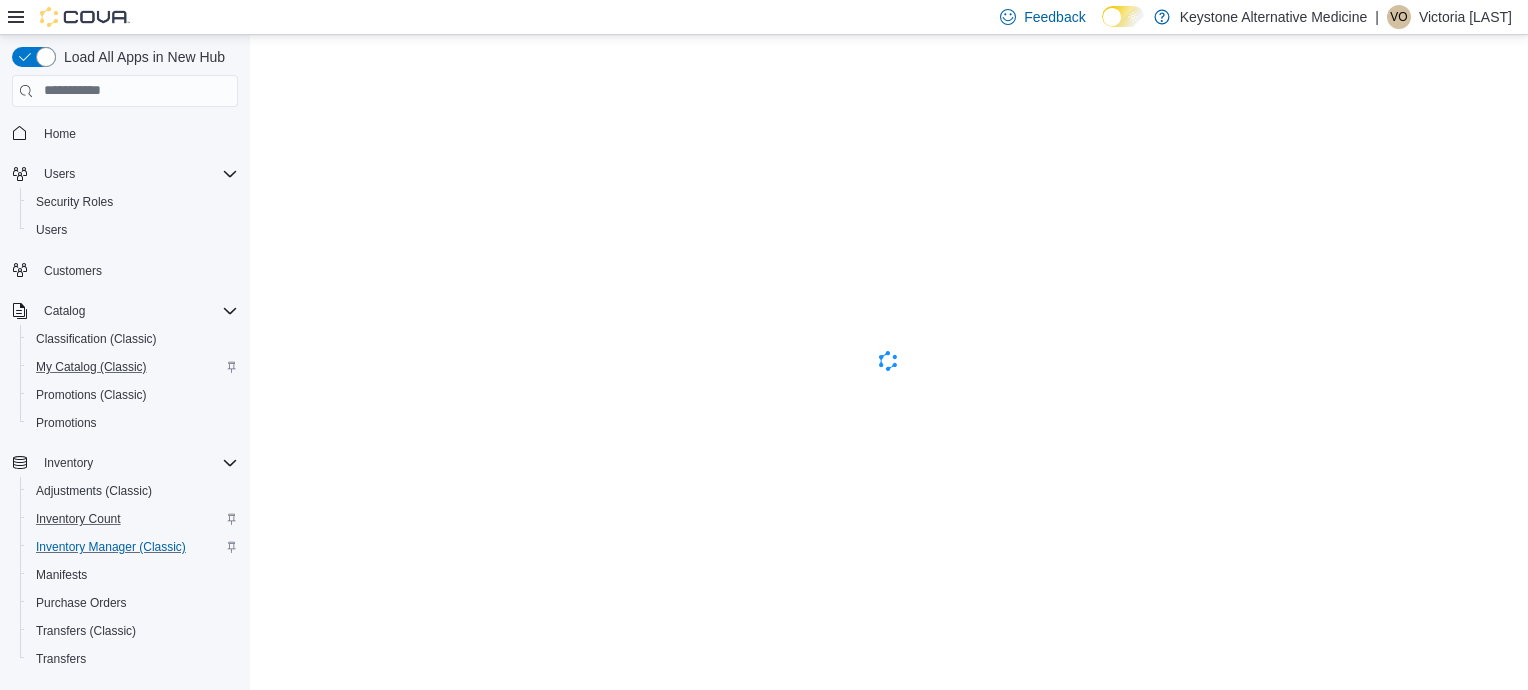 scroll, scrollTop: 0, scrollLeft: 0, axis: both 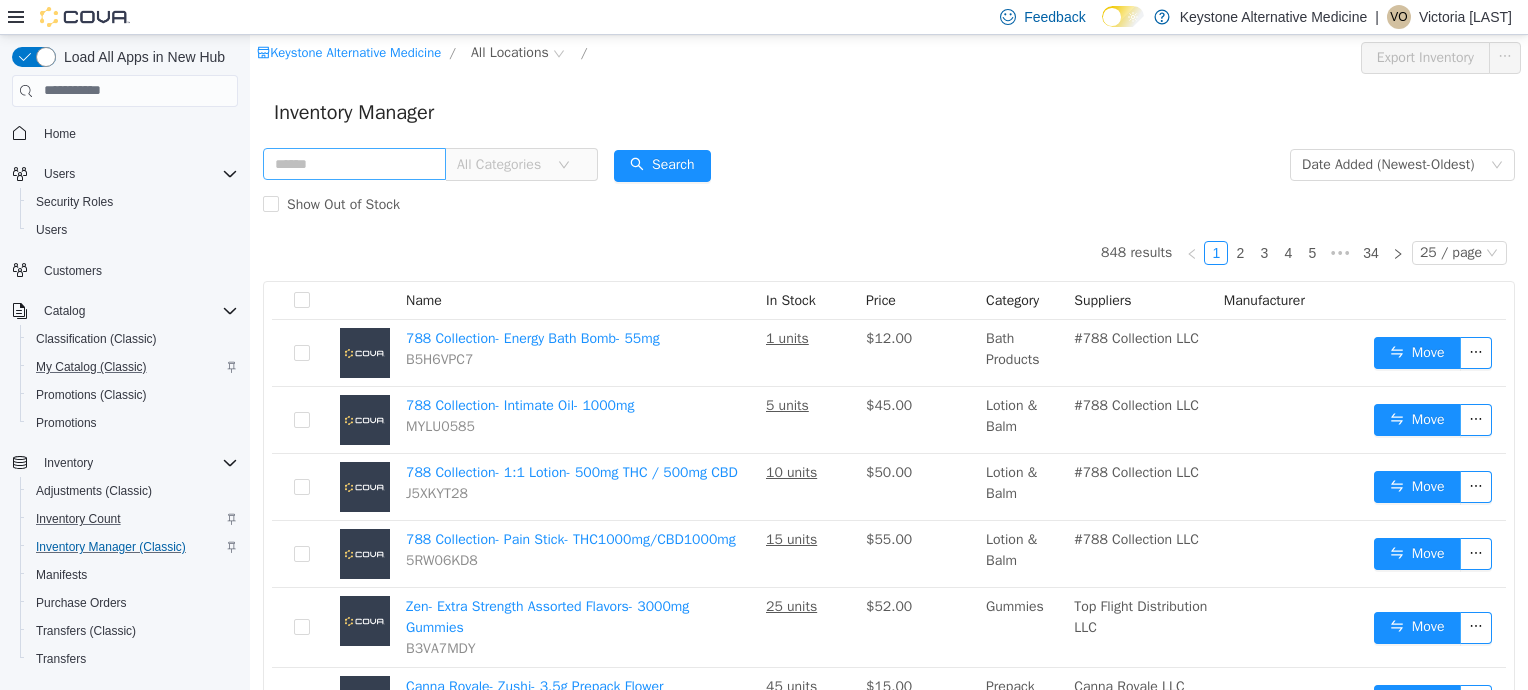 click at bounding box center [354, 163] 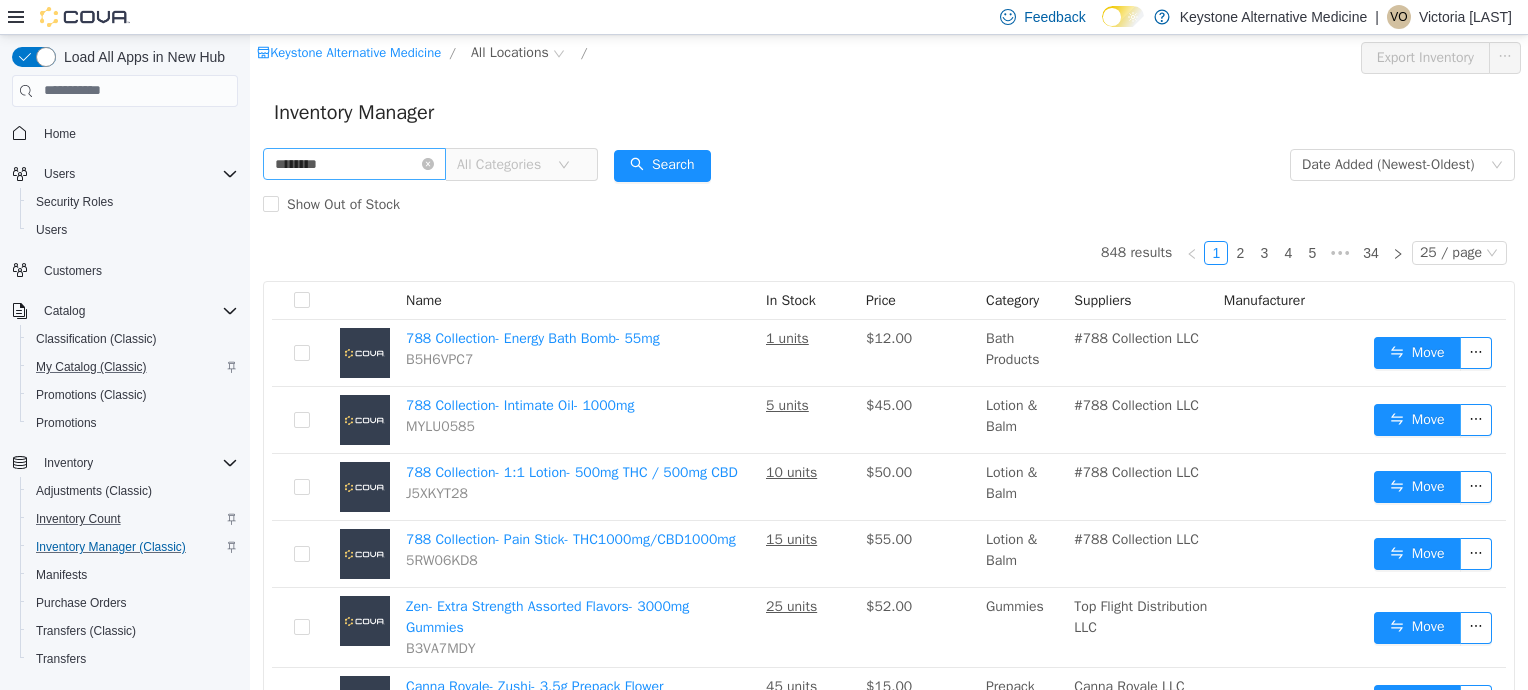 type on "********" 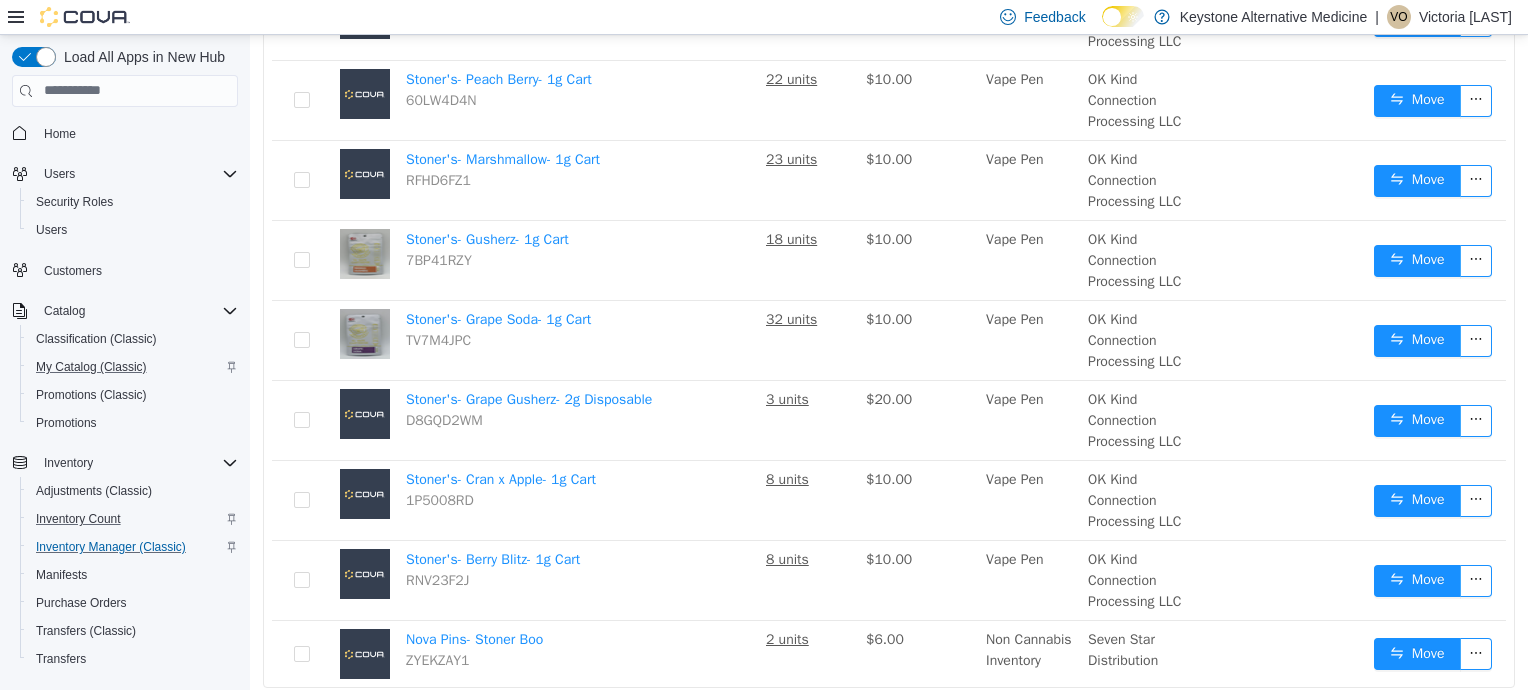 scroll, scrollTop: 708, scrollLeft: 0, axis: vertical 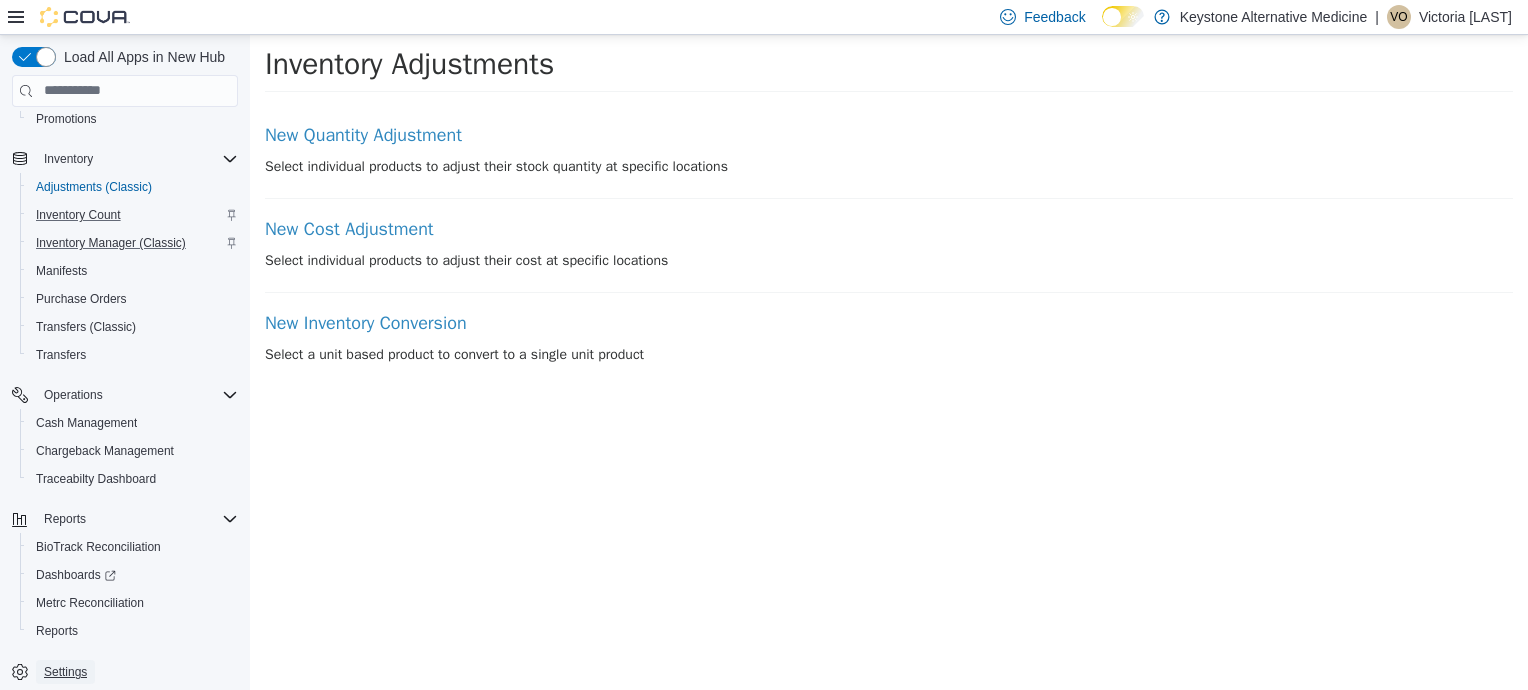 click on "Settings" at bounding box center [65, 672] 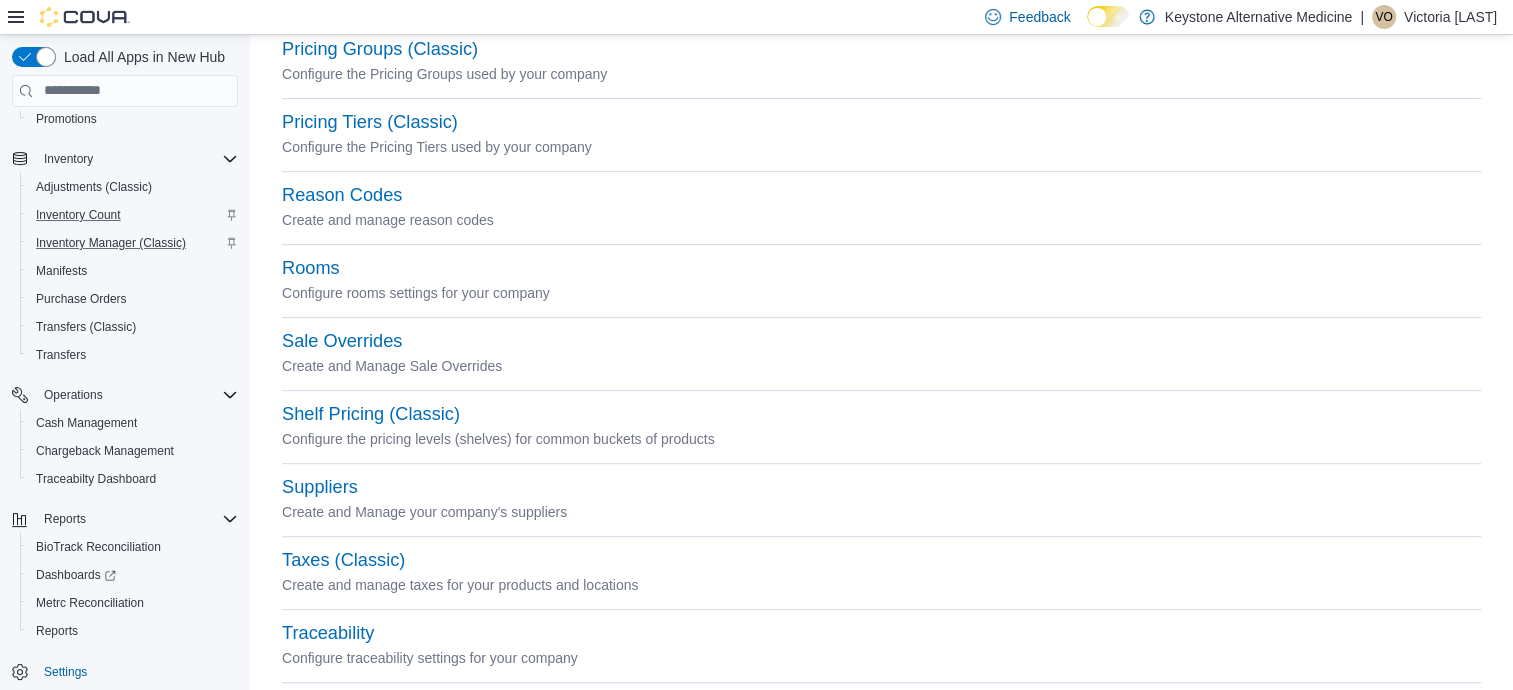 scroll, scrollTop: 936, scrollLeft: 0, axis: vertical 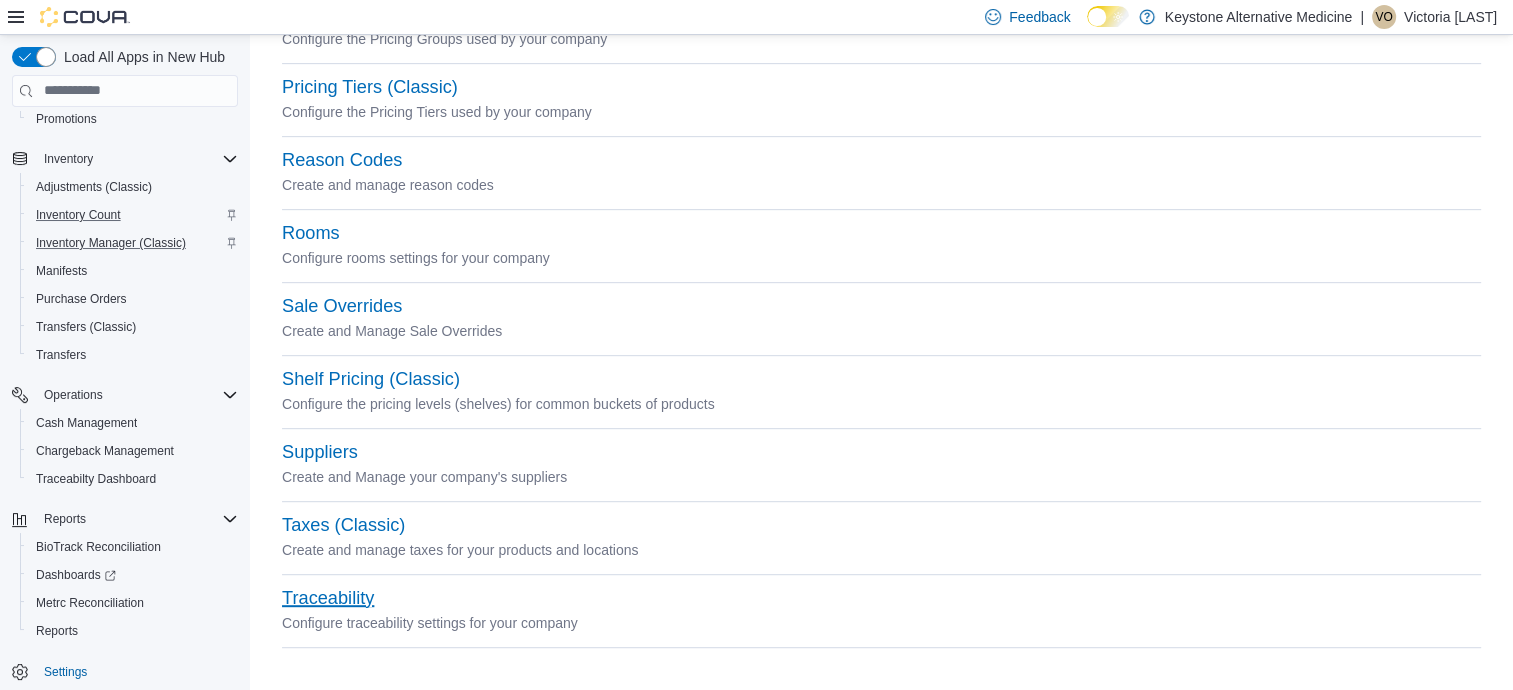 click on "Traceability" at bounding box center [328, 598] 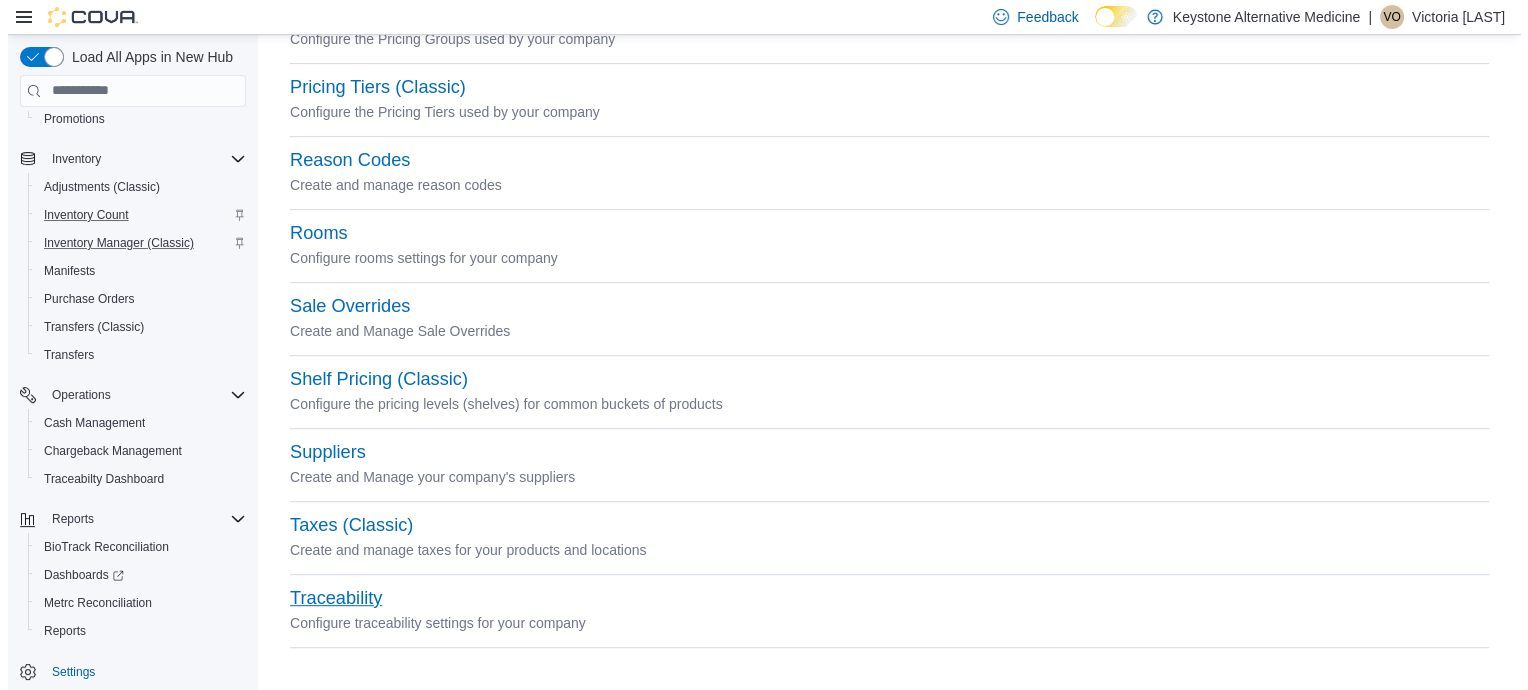 scroll, scrollTop: 0, scrollLeft: 0, axis: both 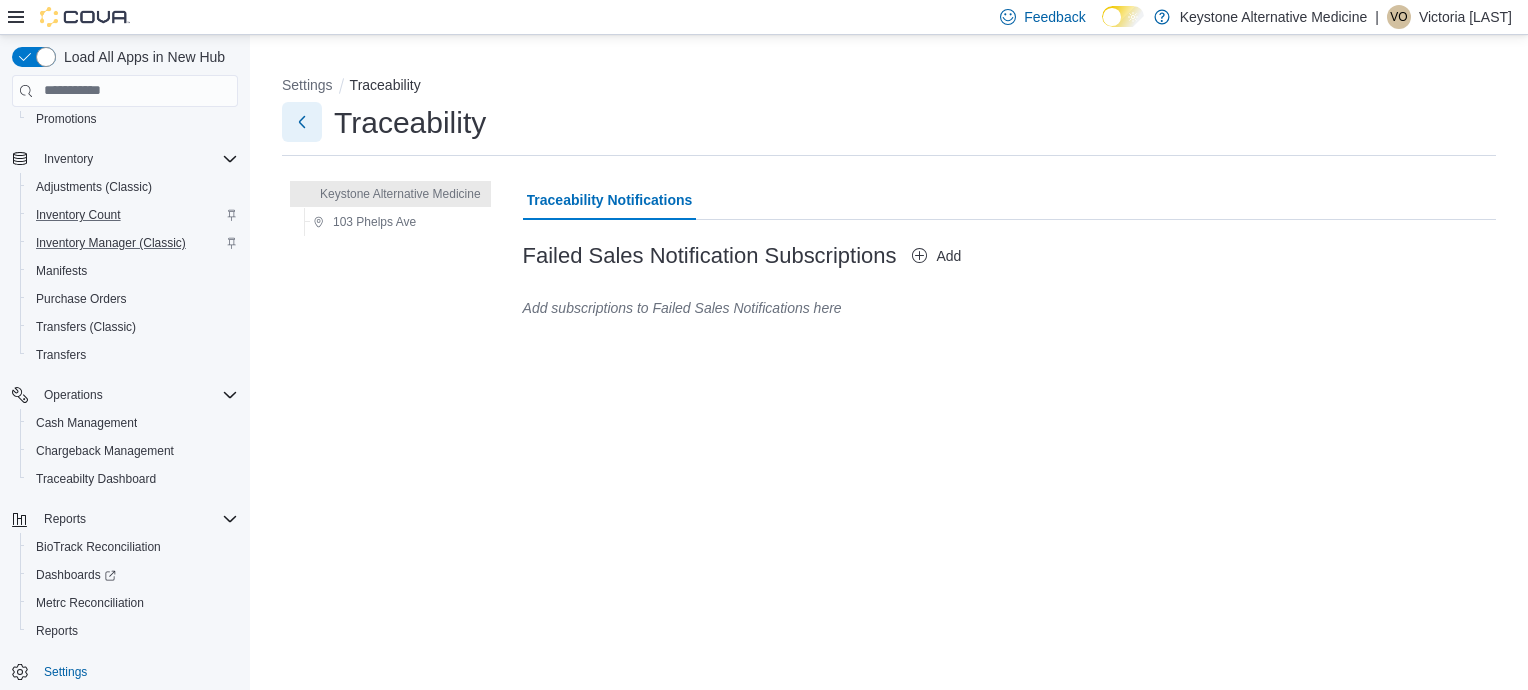 click at bounding box center (302, 122) 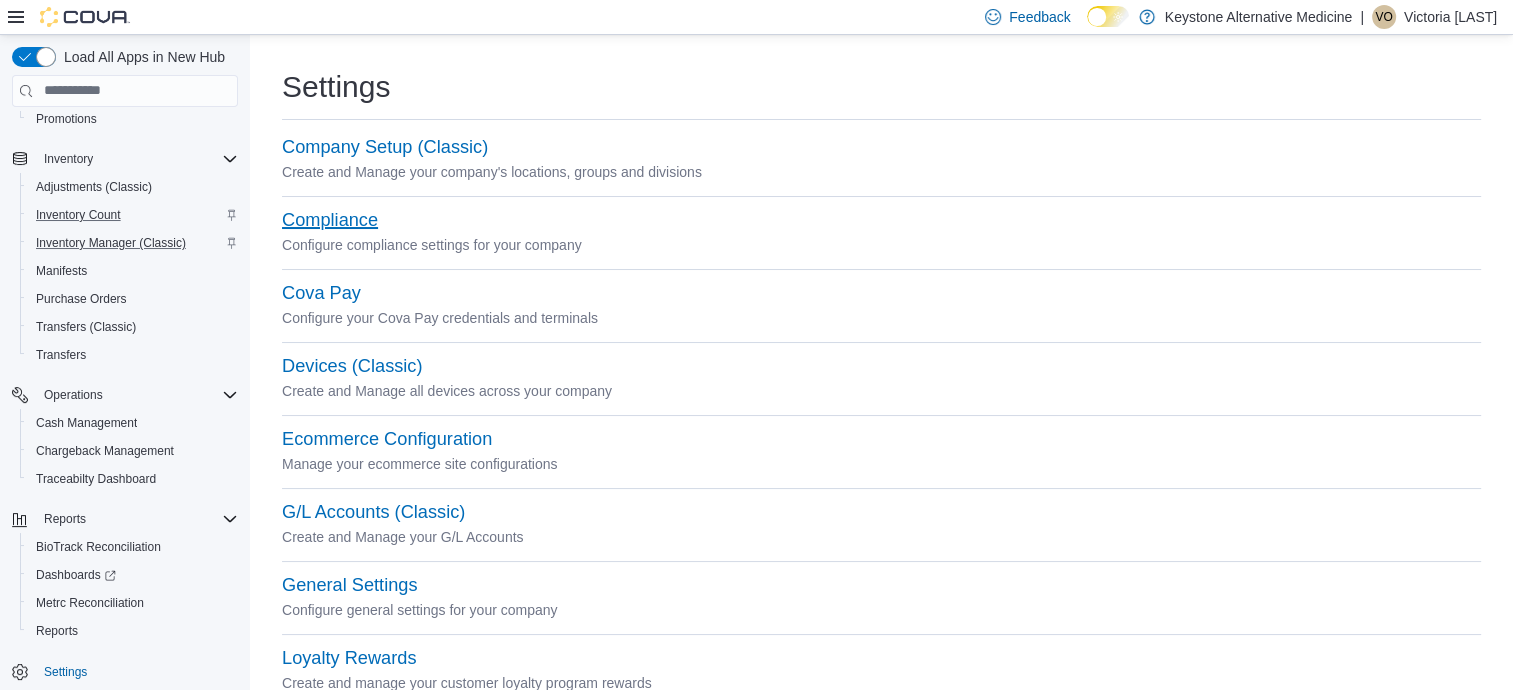 click on "Compliance" at bounding box center [330, 220] 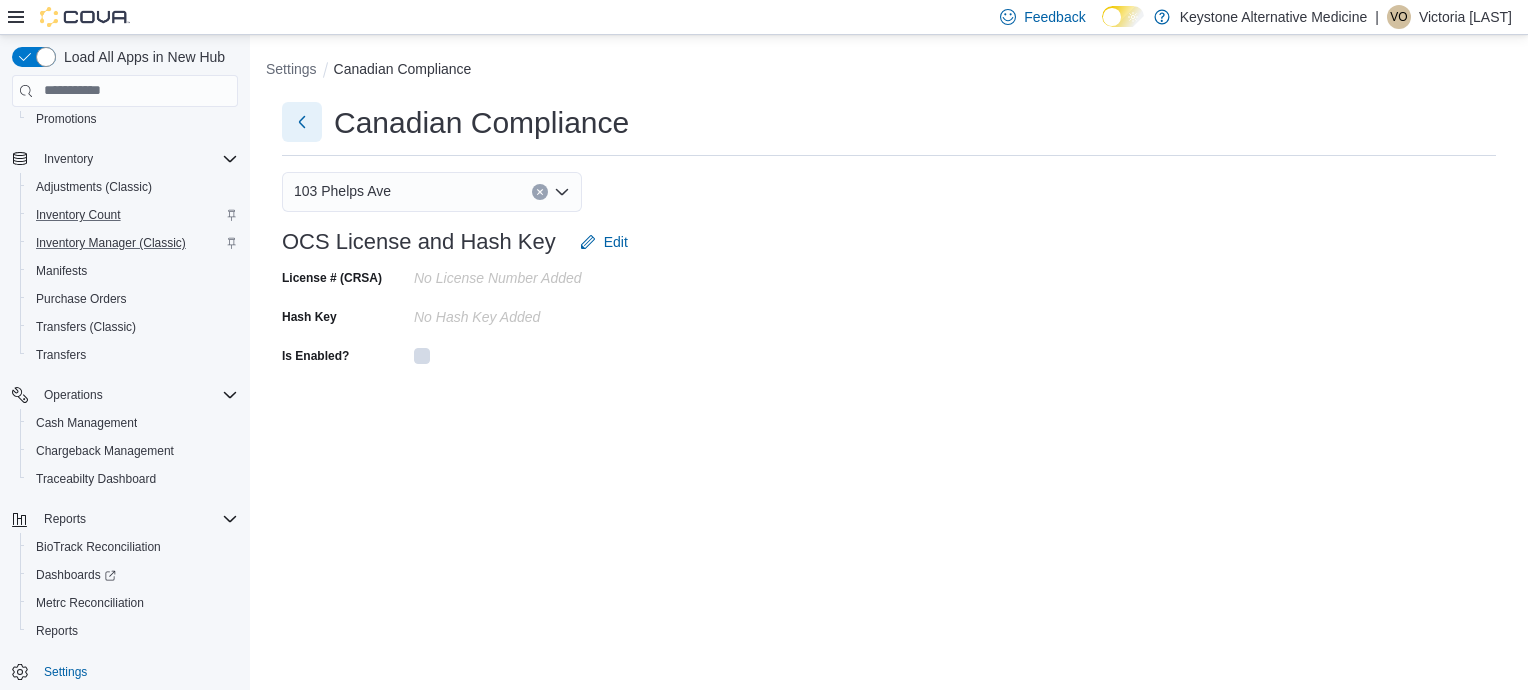 click at bounding box center [302, 122] 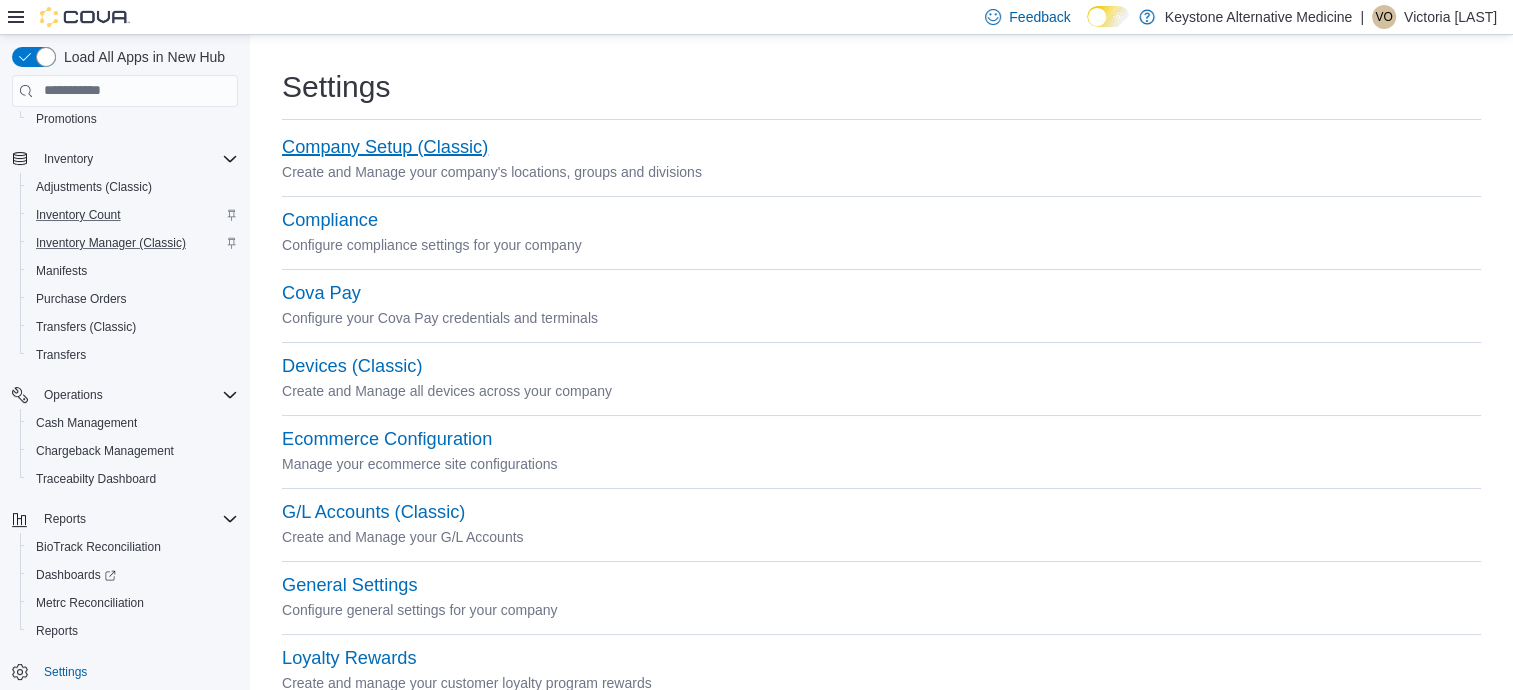 click on "Company Setup (Classic)" at bounding box center (385, 147) 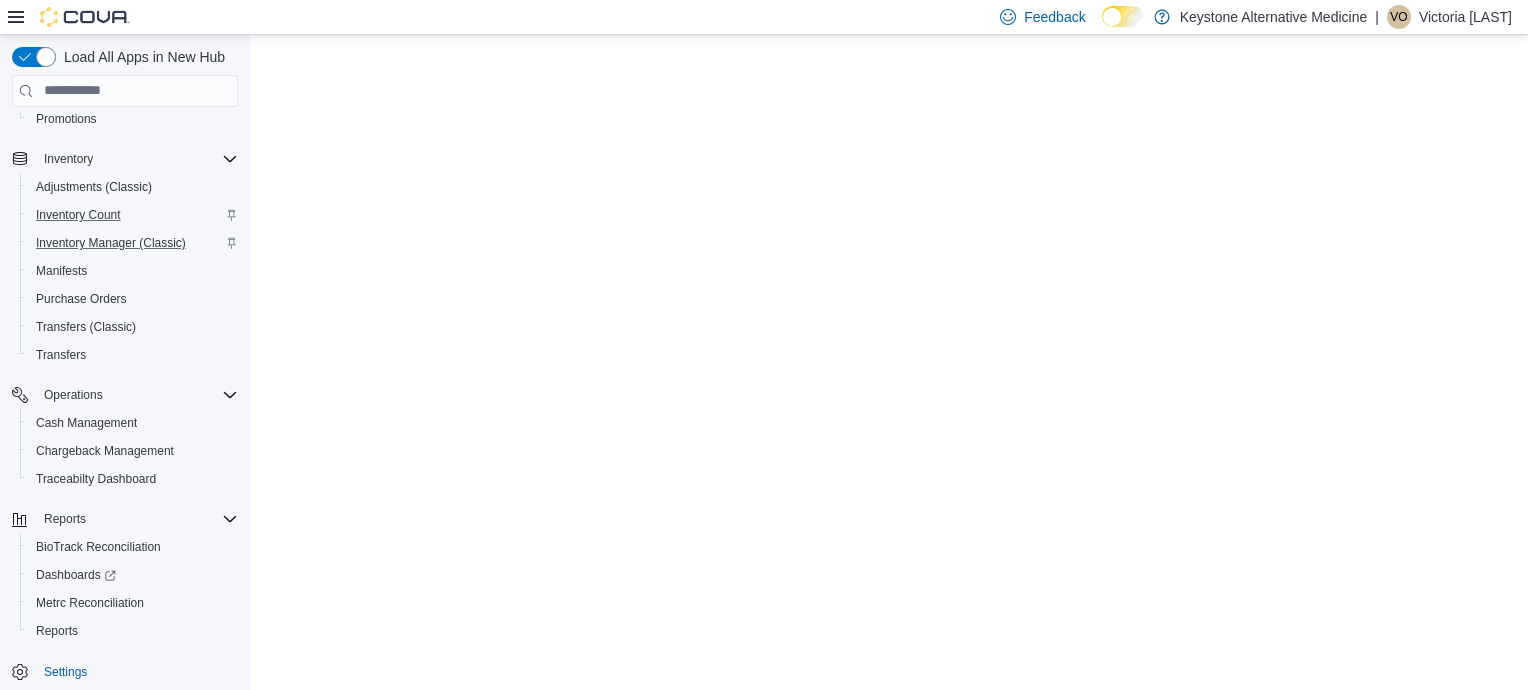 scroll, scrollTop: 0, scrollLeft: 0, axis: both 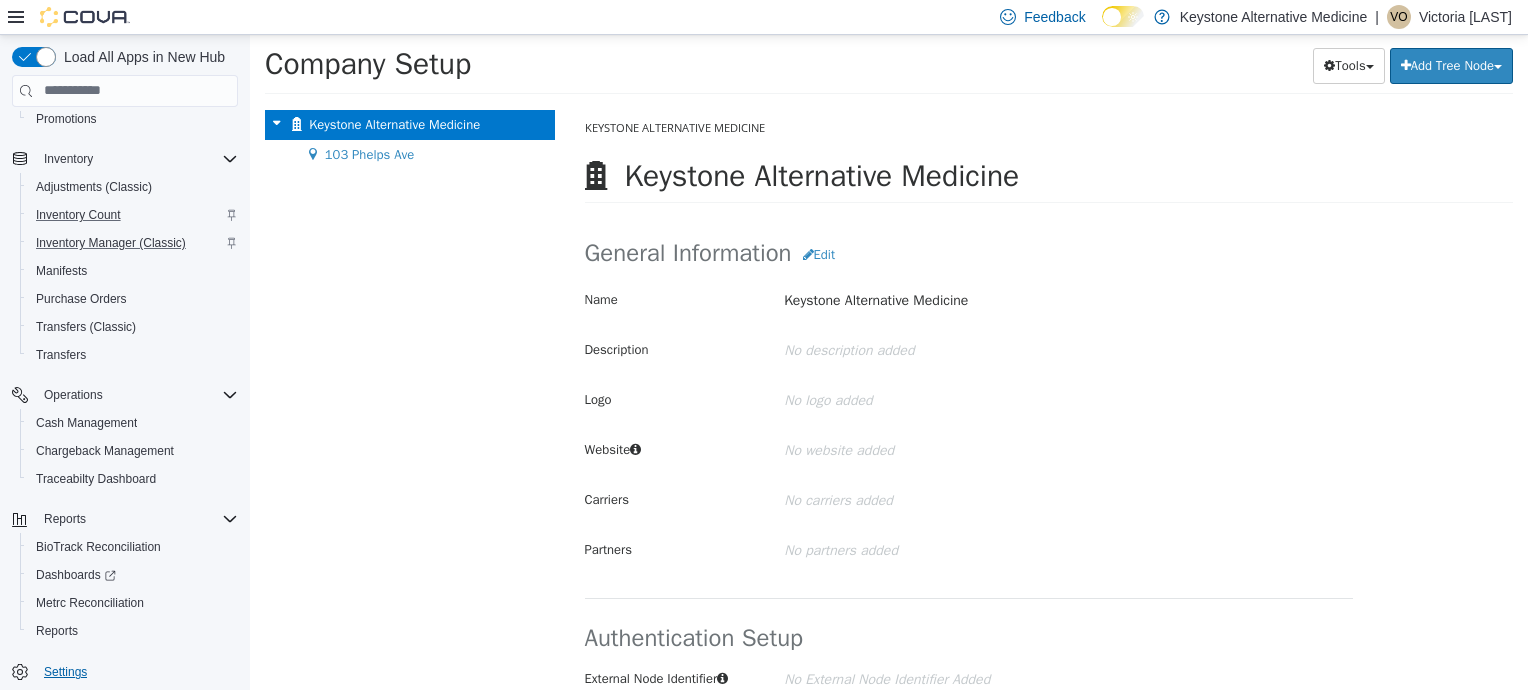 click on "Settings" at bounding box center (65, 672) 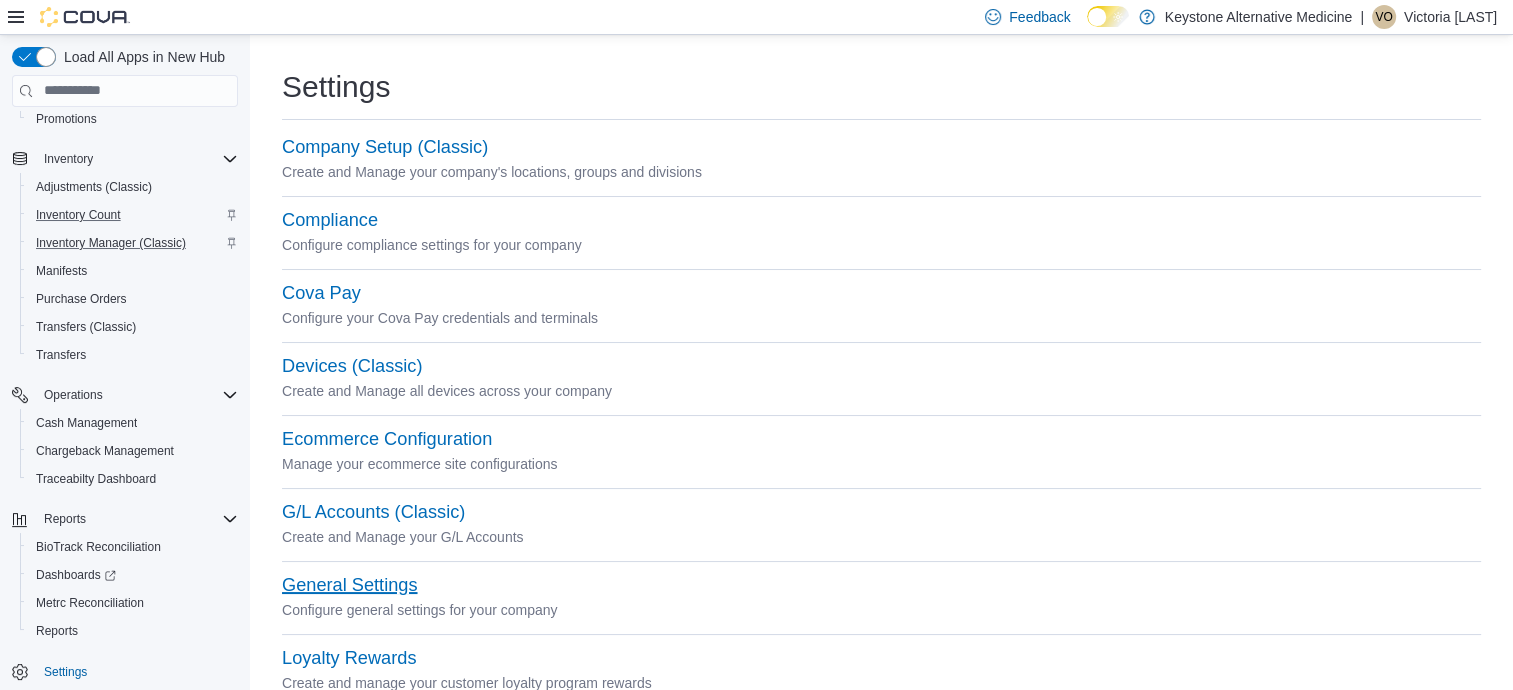 click on "General Settings" at bounding box center [349, 585] 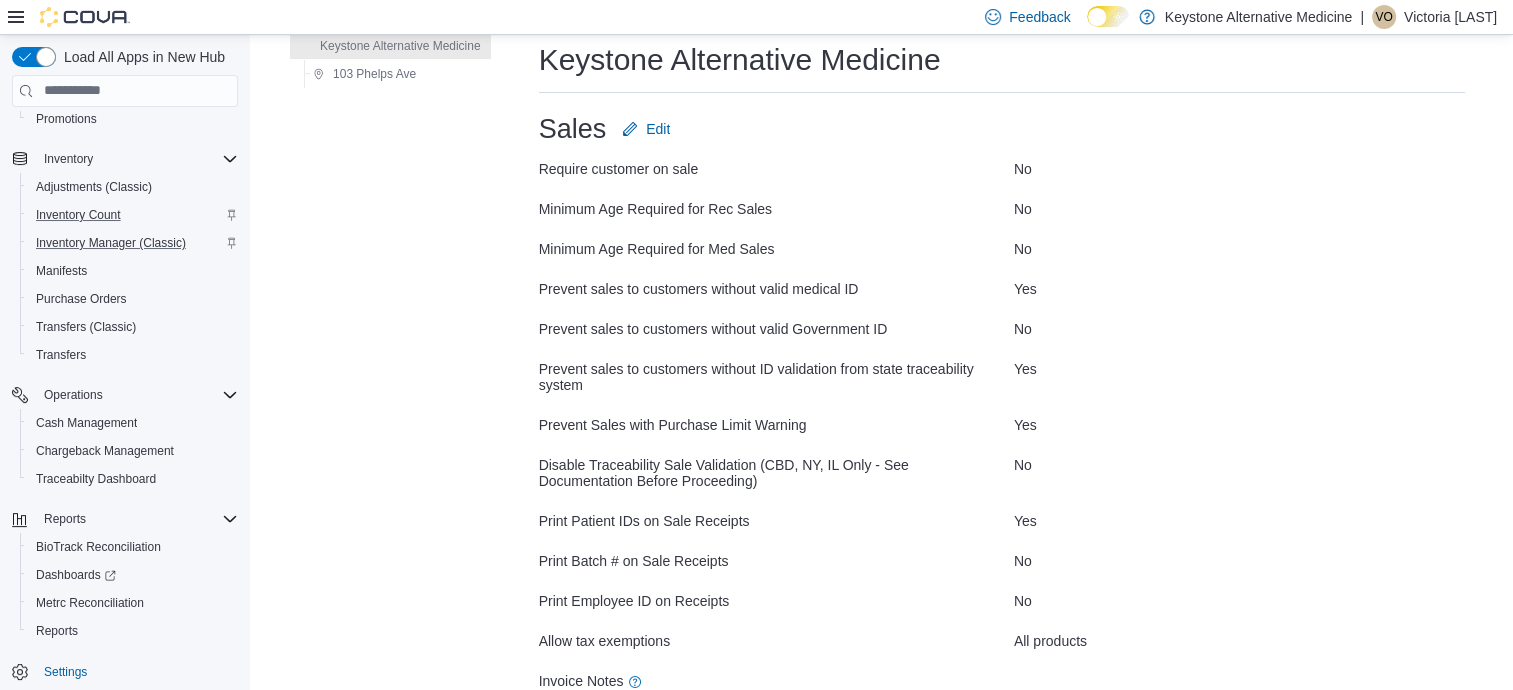 scroll, scrollTop: 192, scrollLeft: 0, axis: vertical 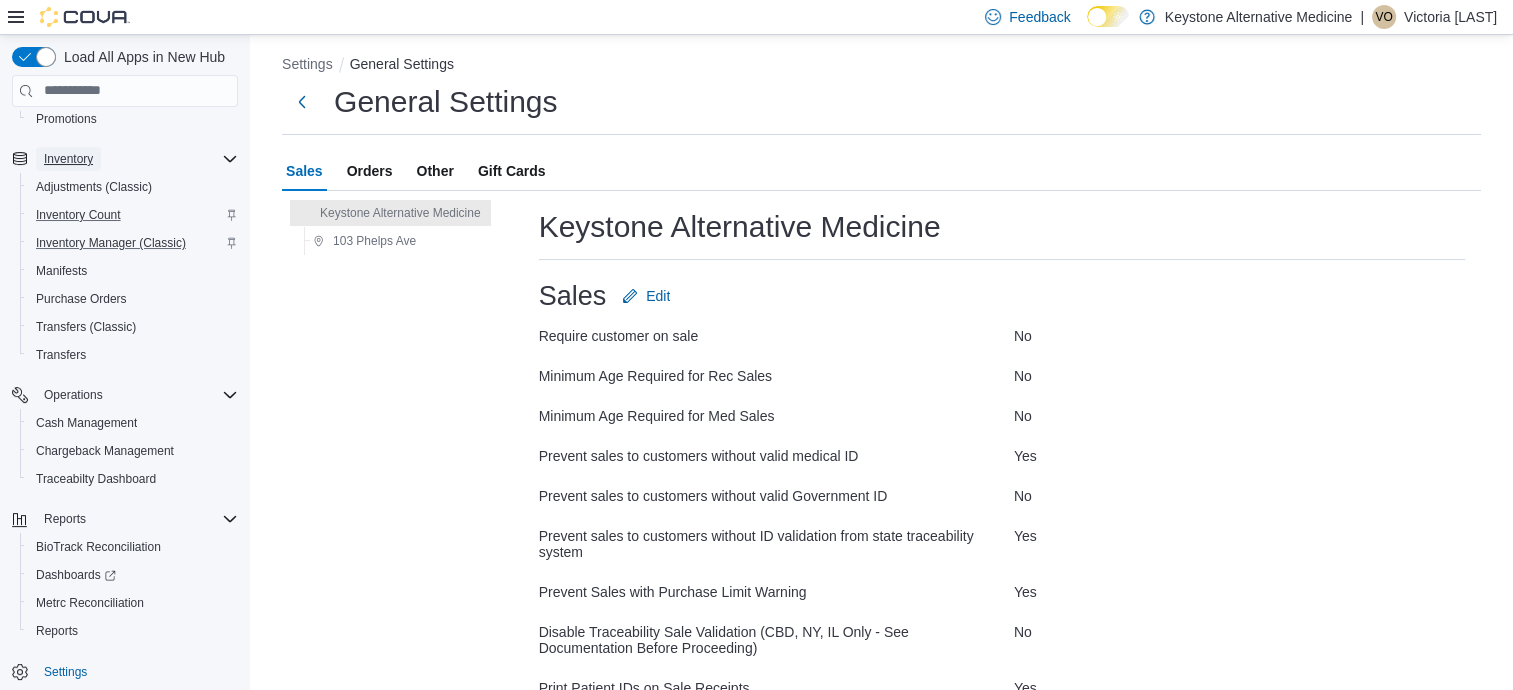 click on "Inventory" at bounding box center [68, 159] 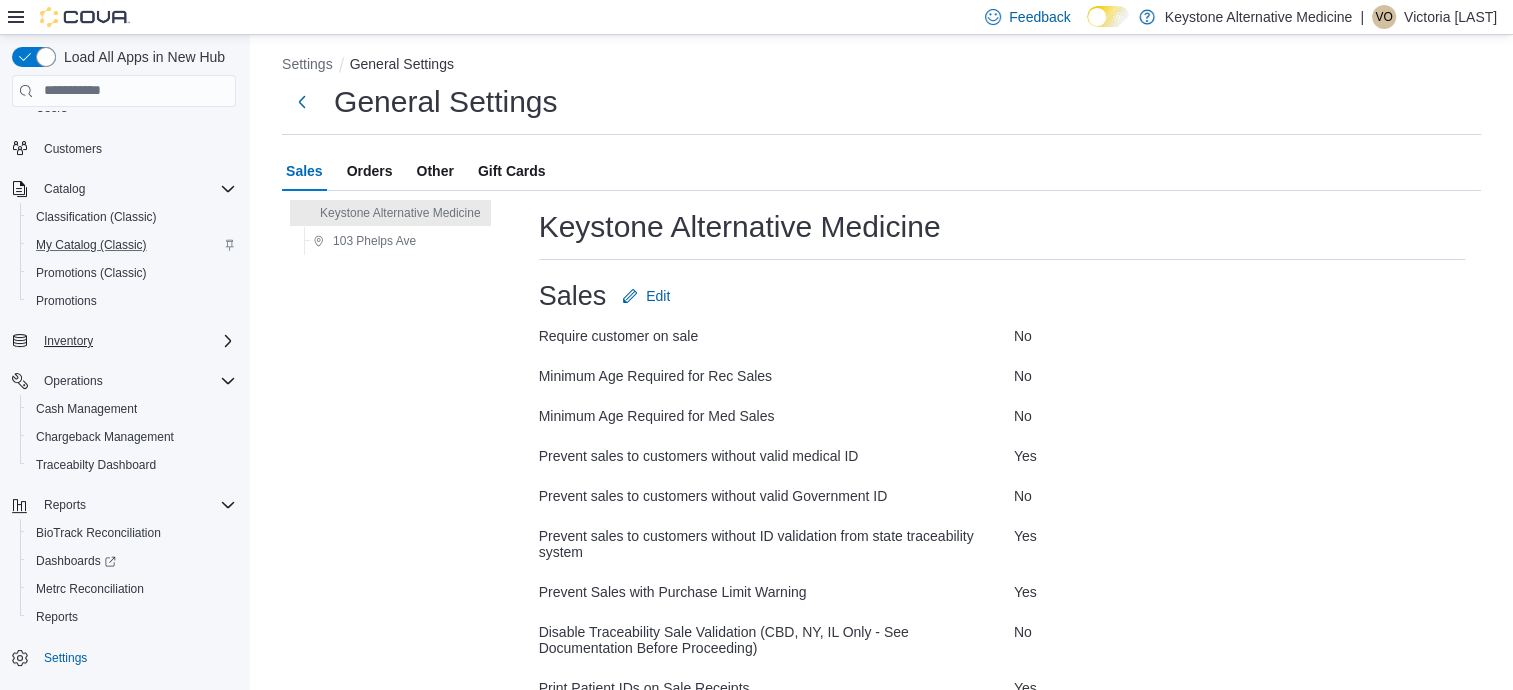 scroll, scrollTop: 120, scrollLeft: 0, axis: vertical 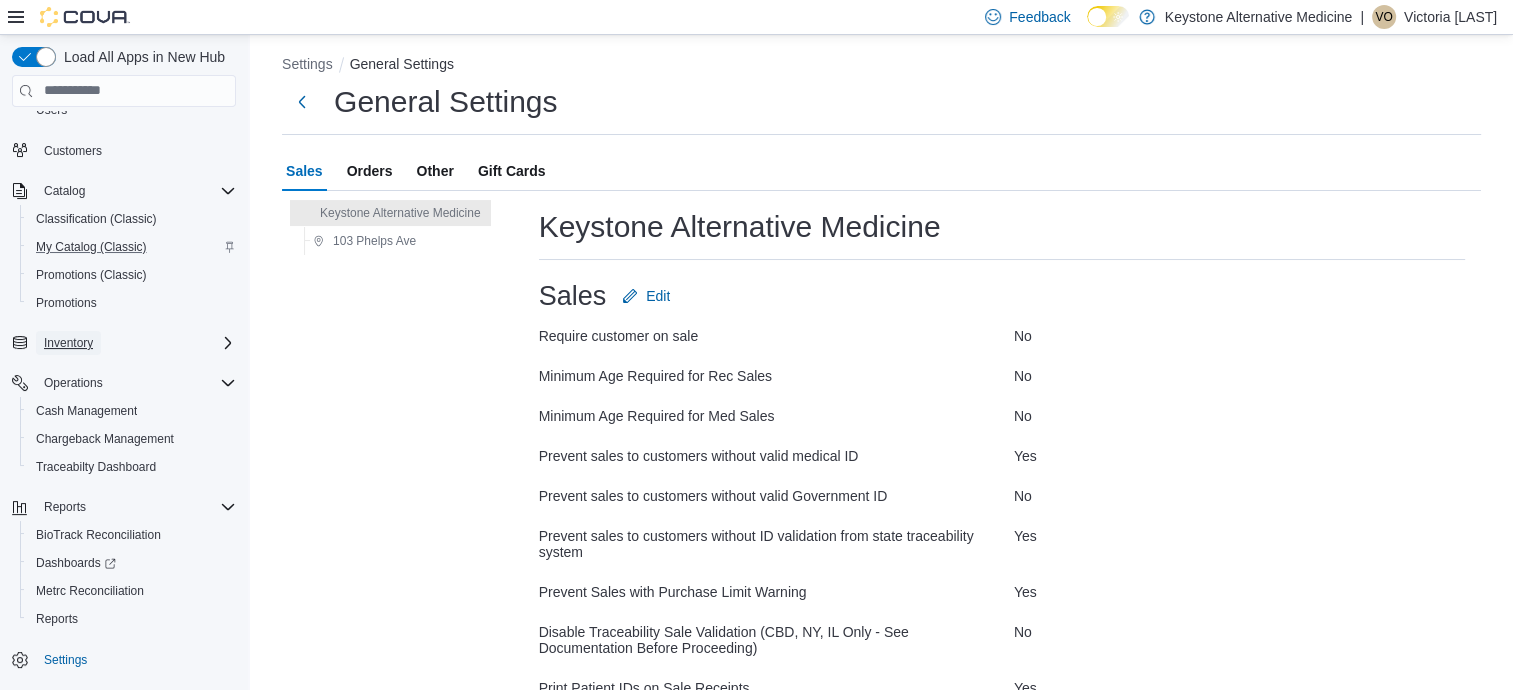 click on "Inventory" at bounding box center (68, 343) 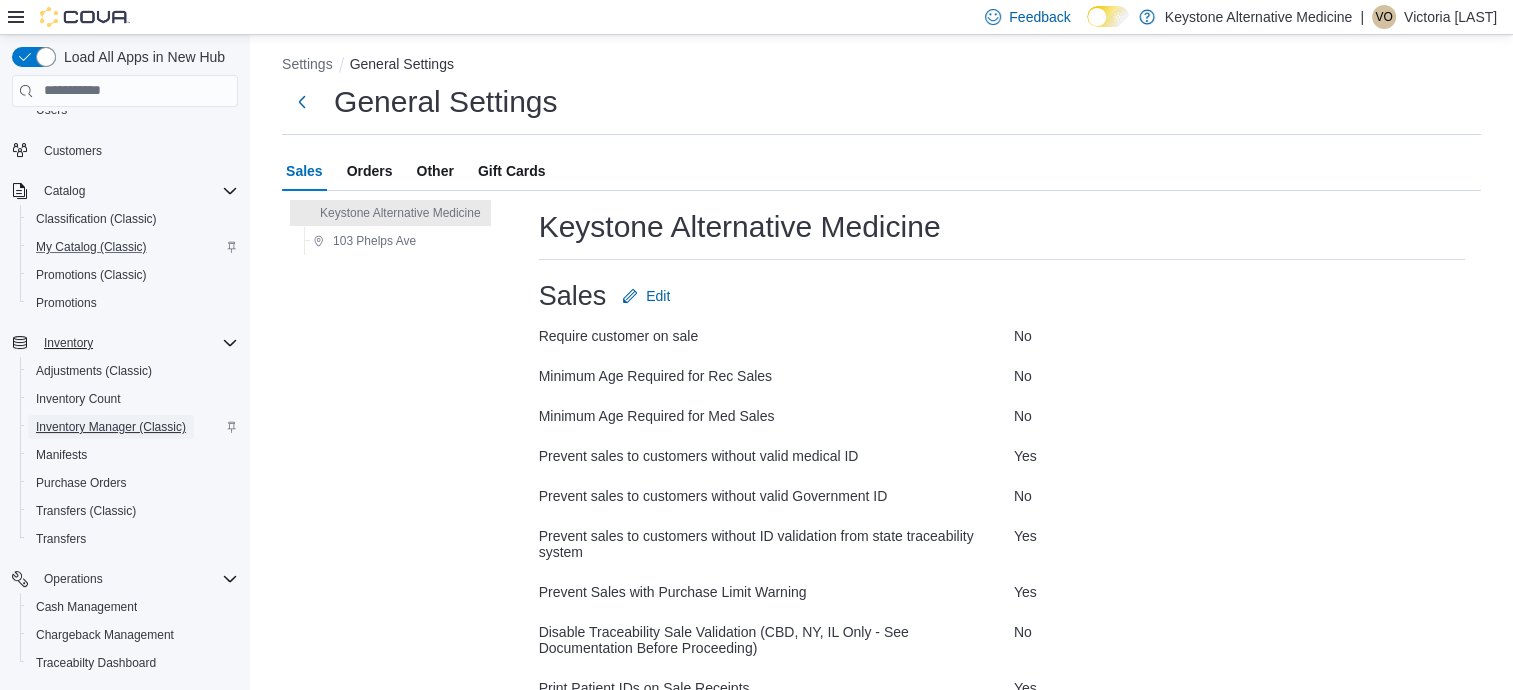click on "Inventory Manager (Classic)" at bounding box center [111, 427] 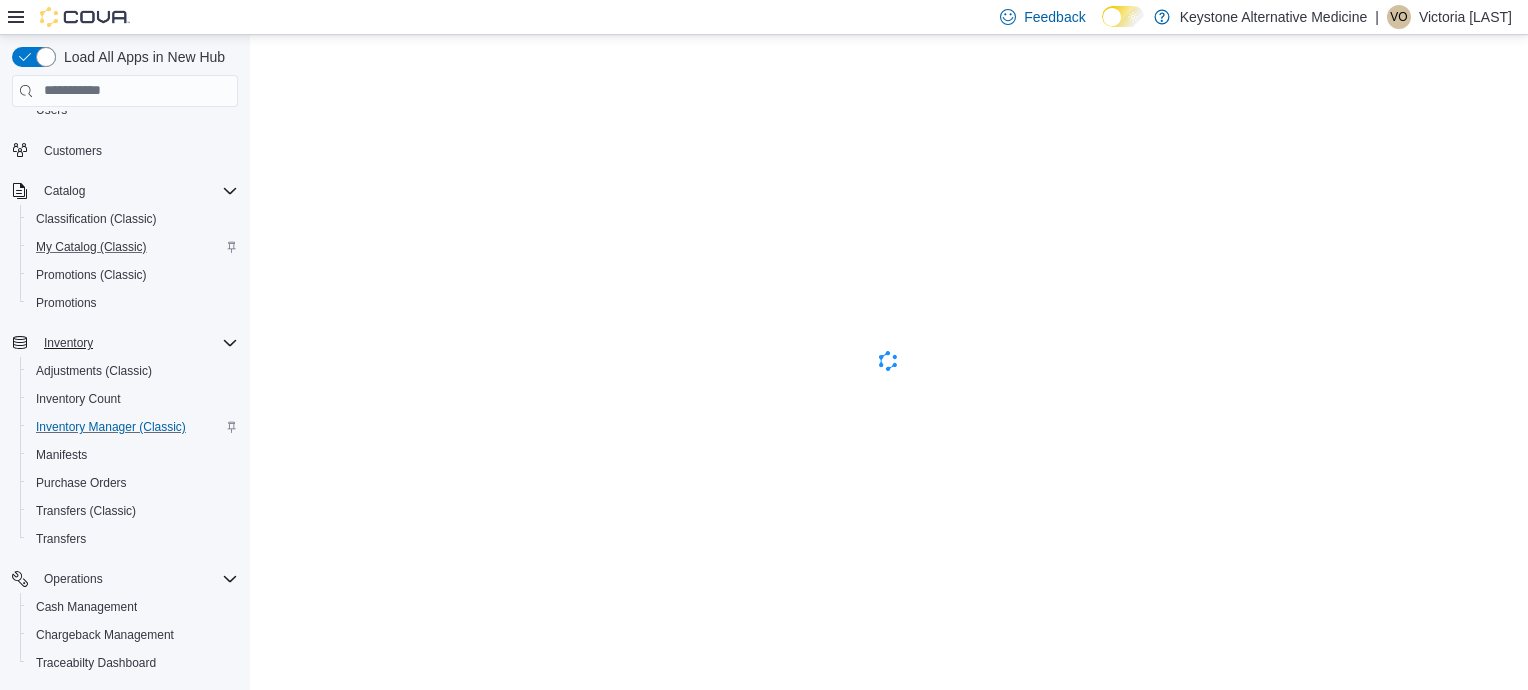 scroll, scrollTop: 0, scrollLeft: 0, axis: both 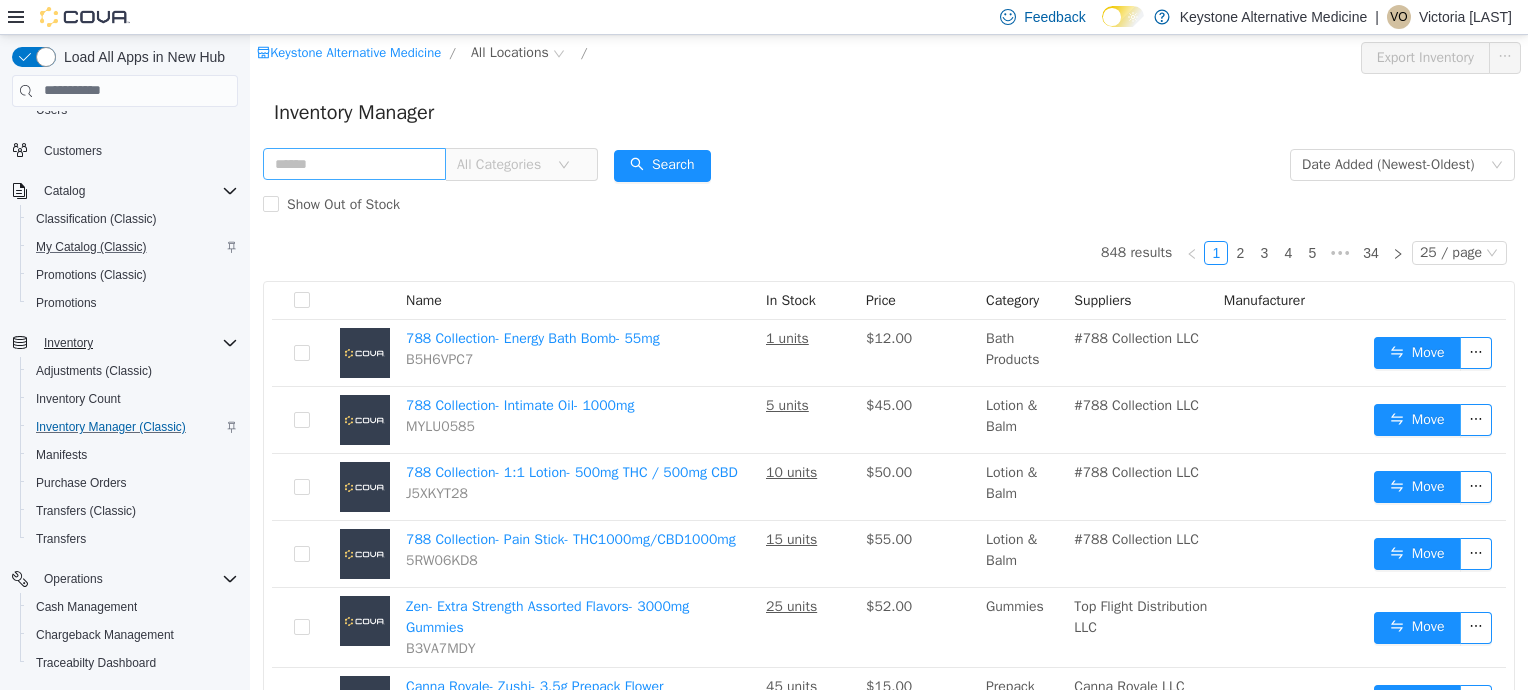 click at bounding box center (354, 163) 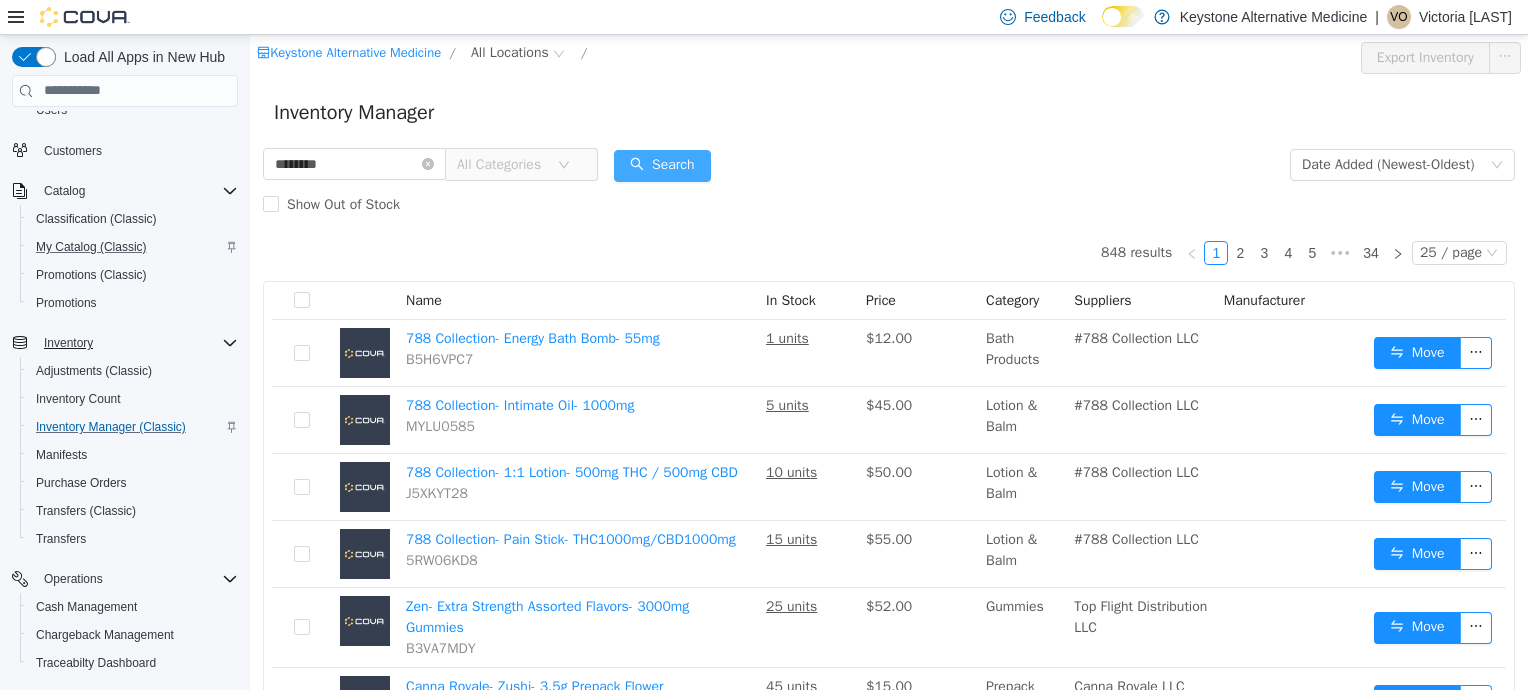 type on "********" 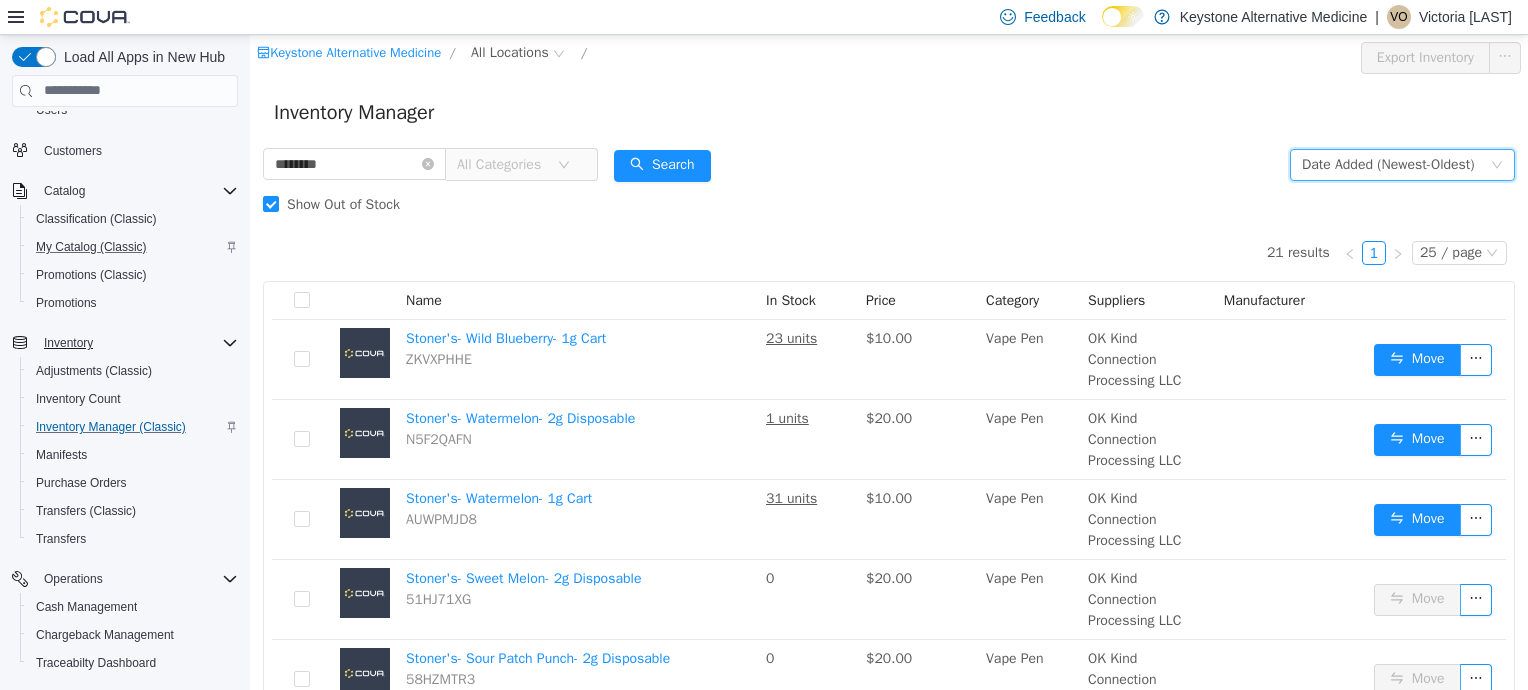 click on "Date Added (Newest-Oldest)" at bounding box center (1388, 164) 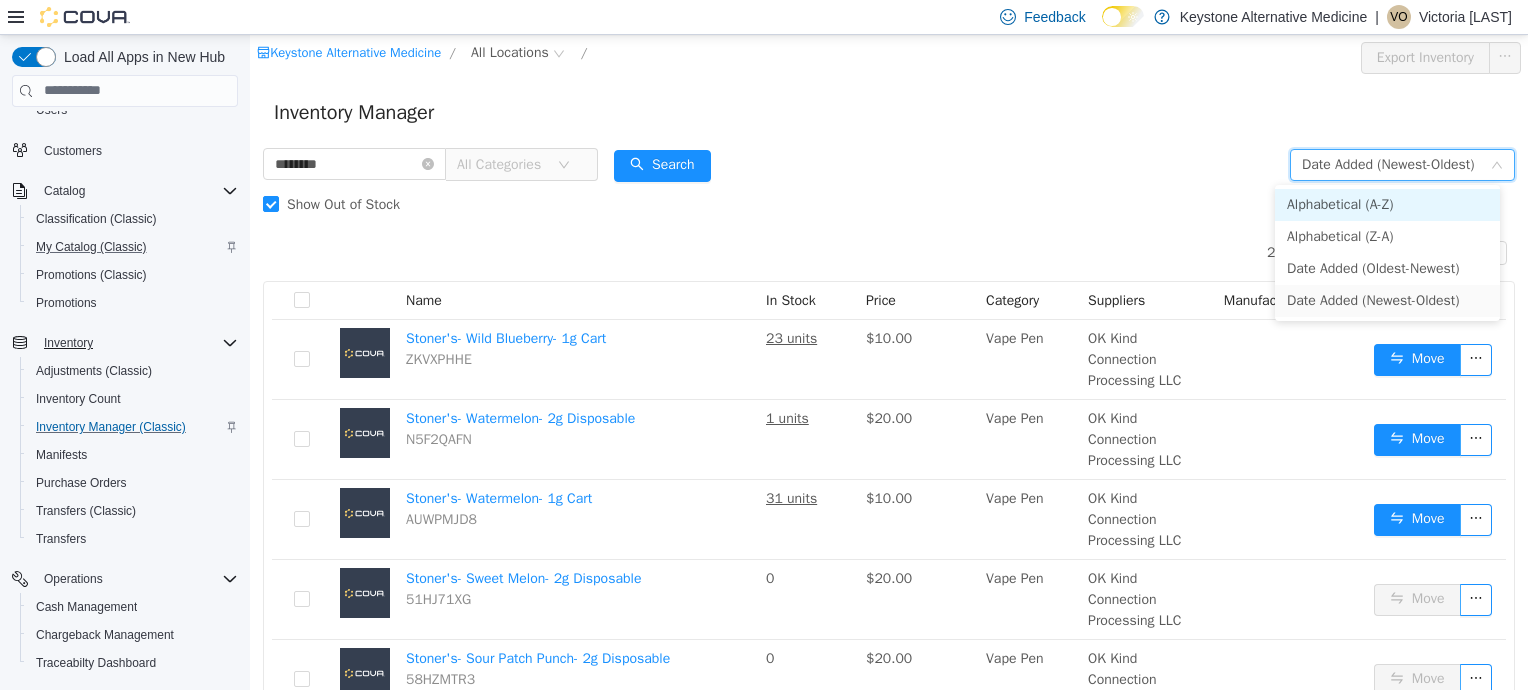 click on "Alphabetical (A-Z)" at bounding box center (1387, 204) 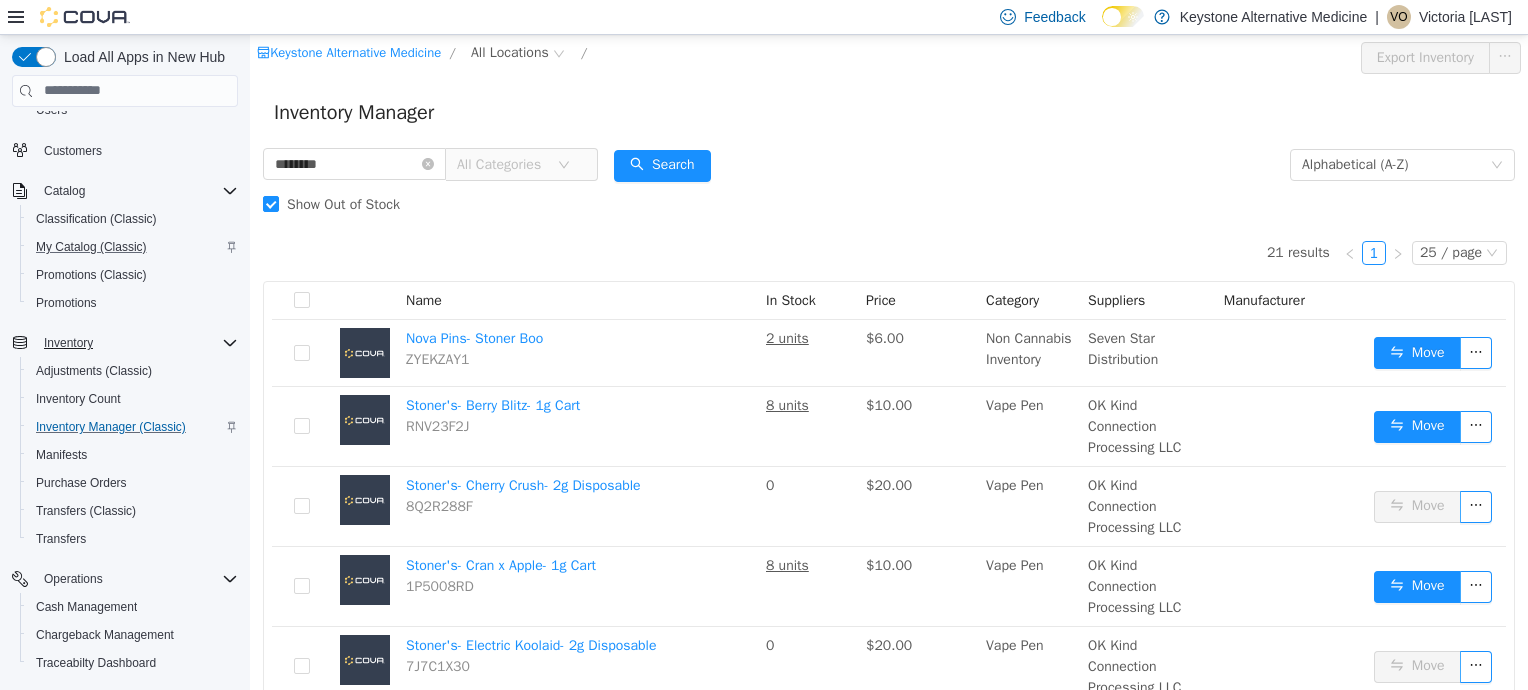 click on "Show Out of Stock" at bounding box center (889, 204) 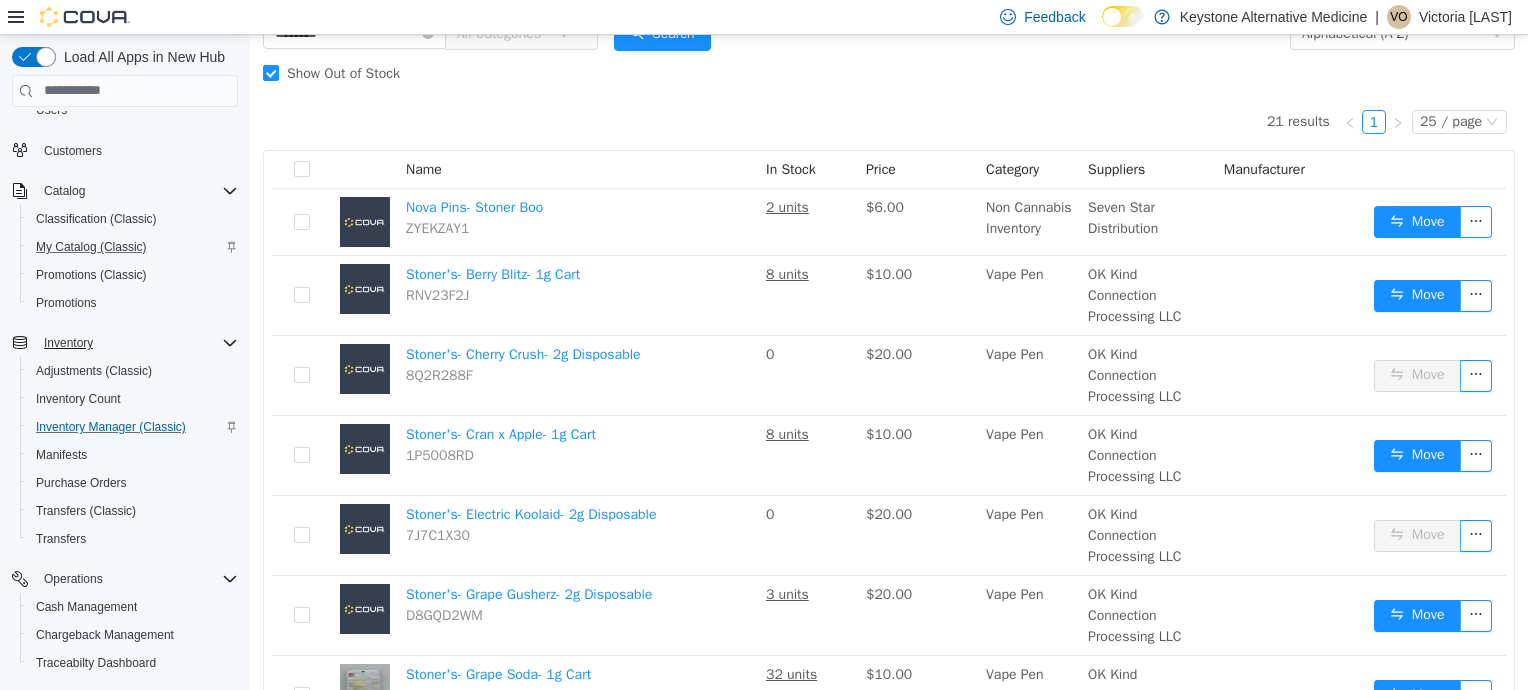 scroll, scrollTop: 173, scrollLeft: 0, axis: vertical 